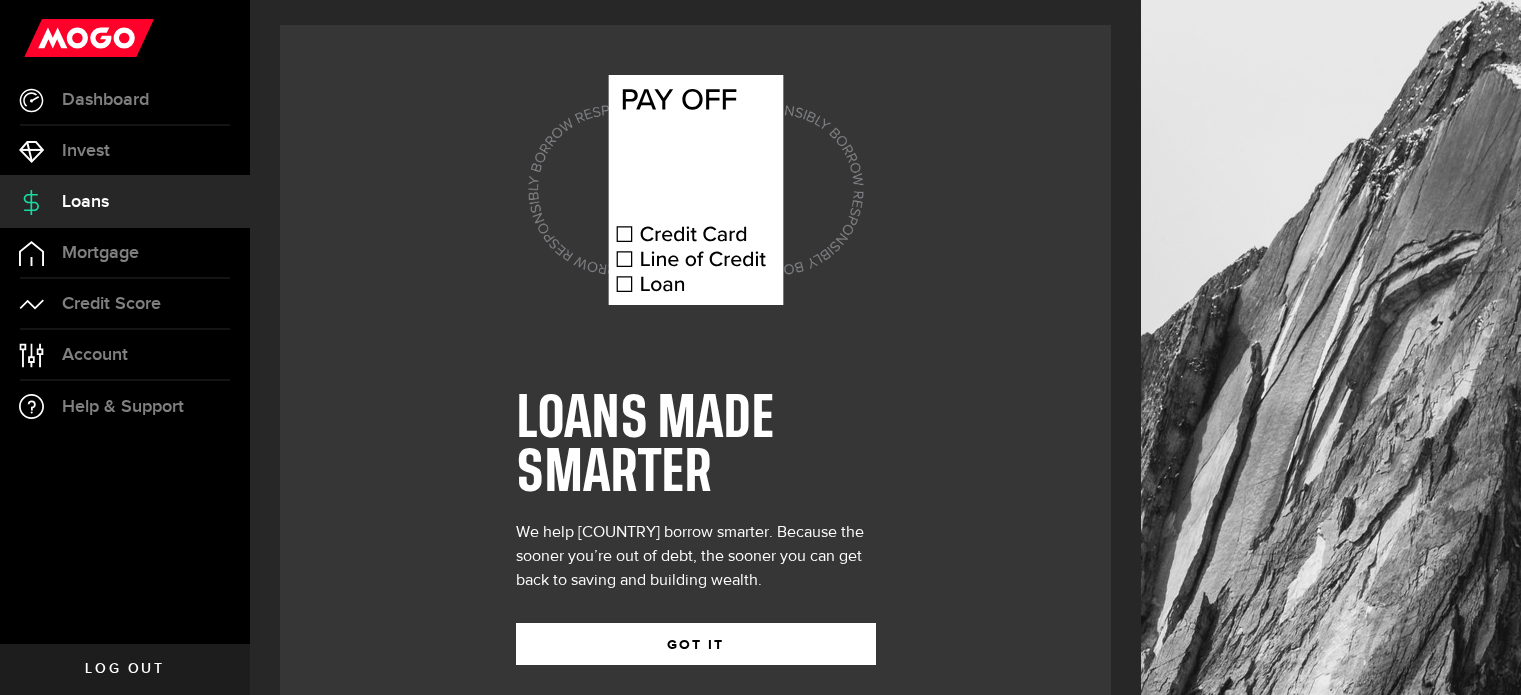 scroll, scrollTop: 0, scrollLeft: 0, axis: both 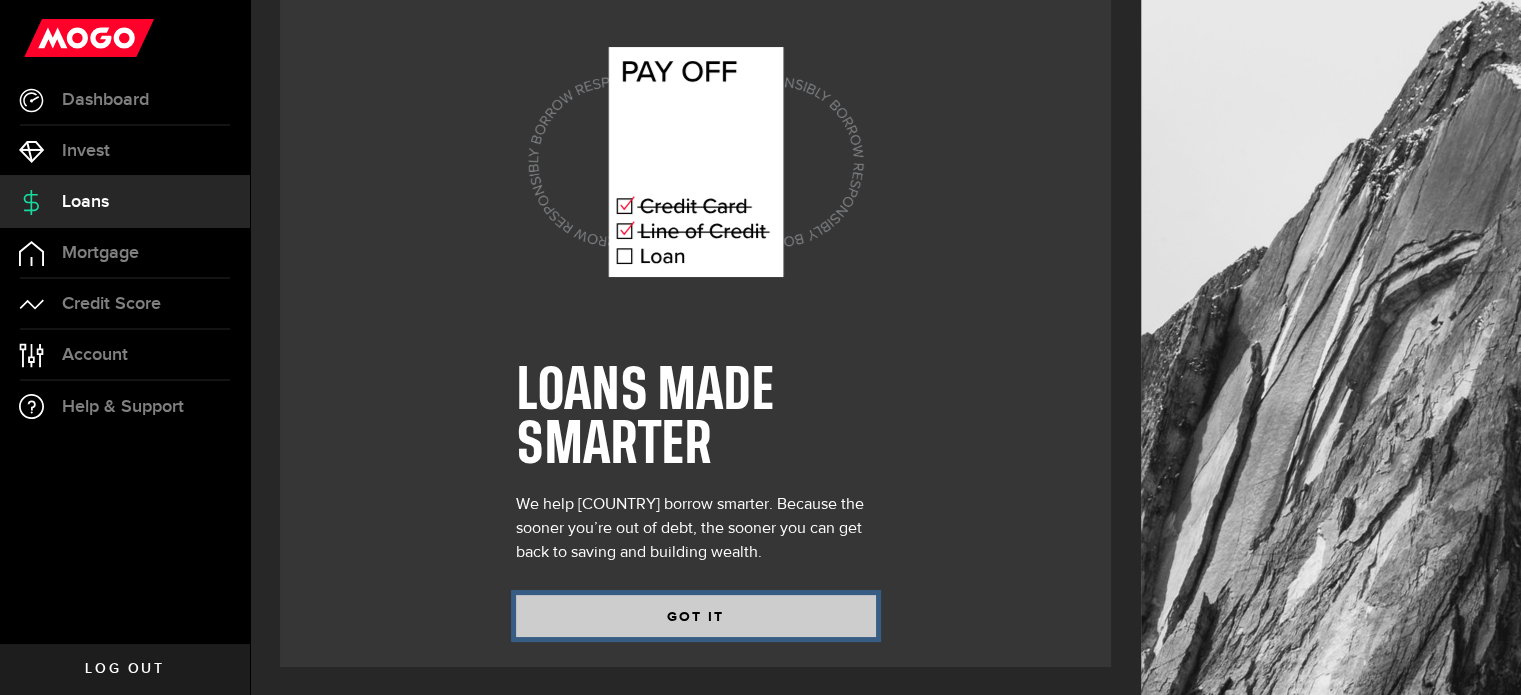 click on "GOT IT" at bounding box center (696, 616) 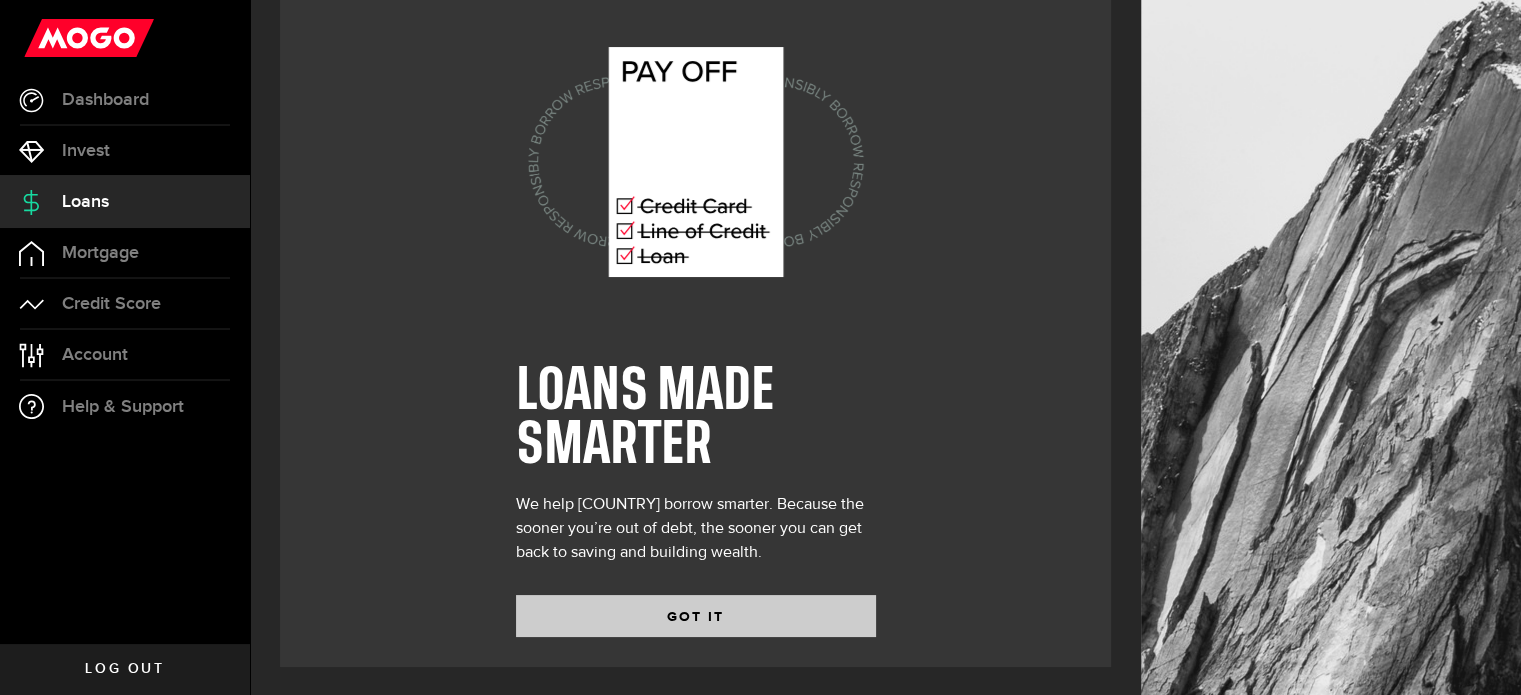 scroll, scrollTop: 0, scrollLeft: 0, axis: both 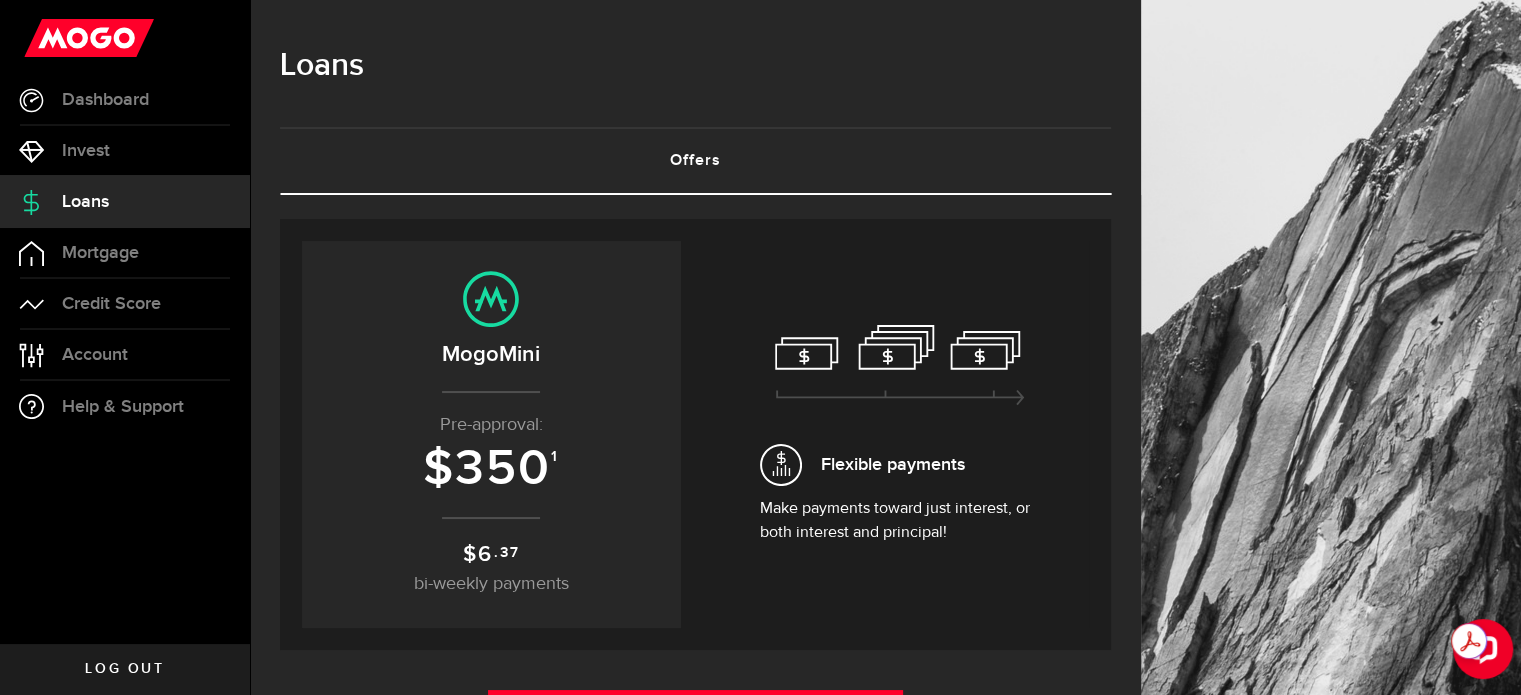 click on "Pre-approval:" at bounding box center (491, 425) 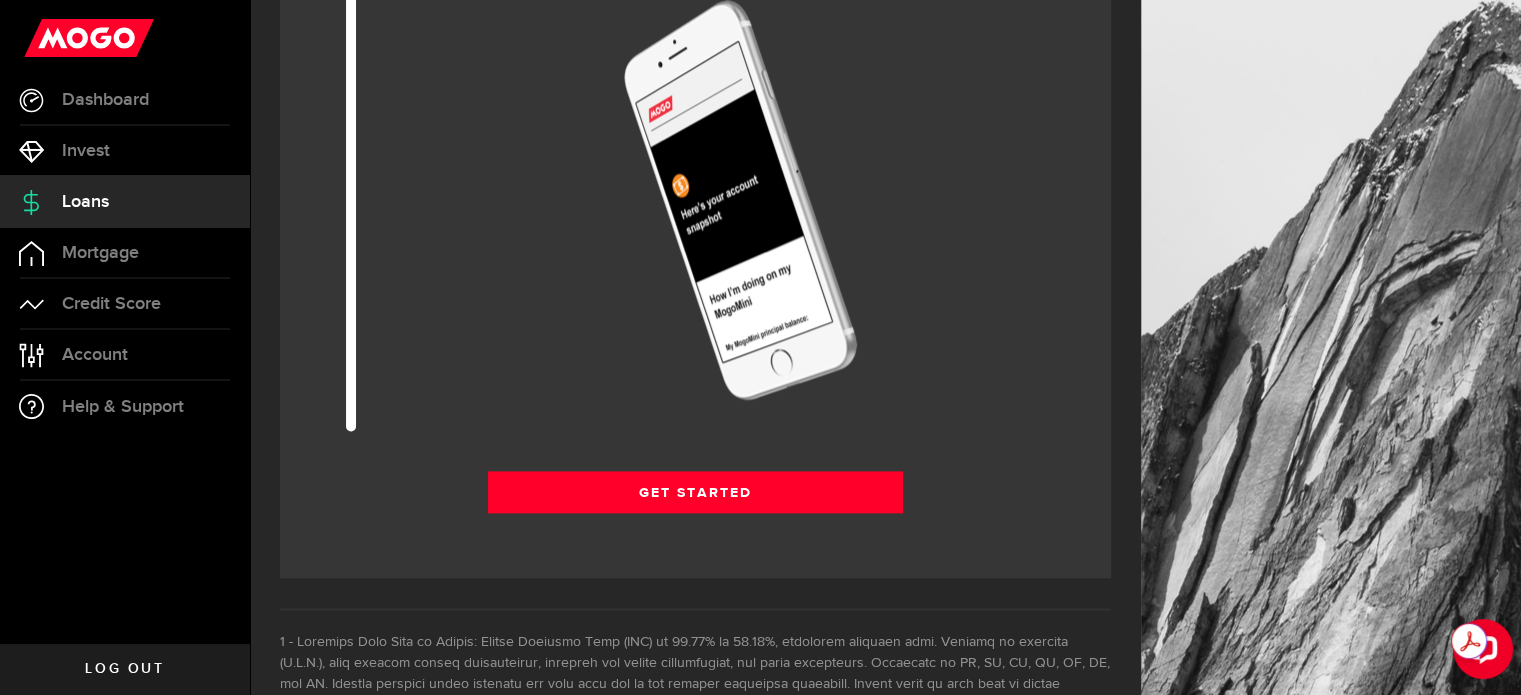 scroll, scrollTop: 2524, scrollLeft: 0, axis: vertical 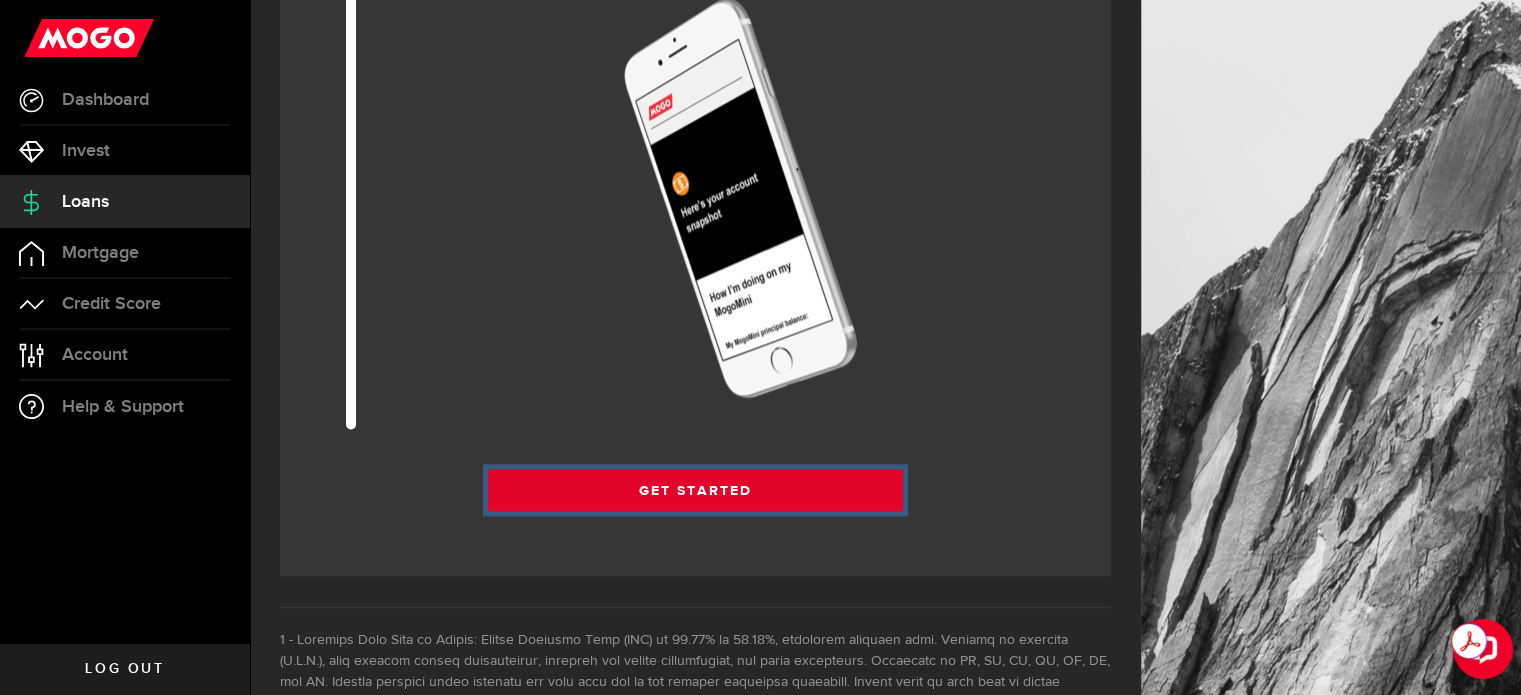 click on "Get Started" at bounding box center [696, 490] 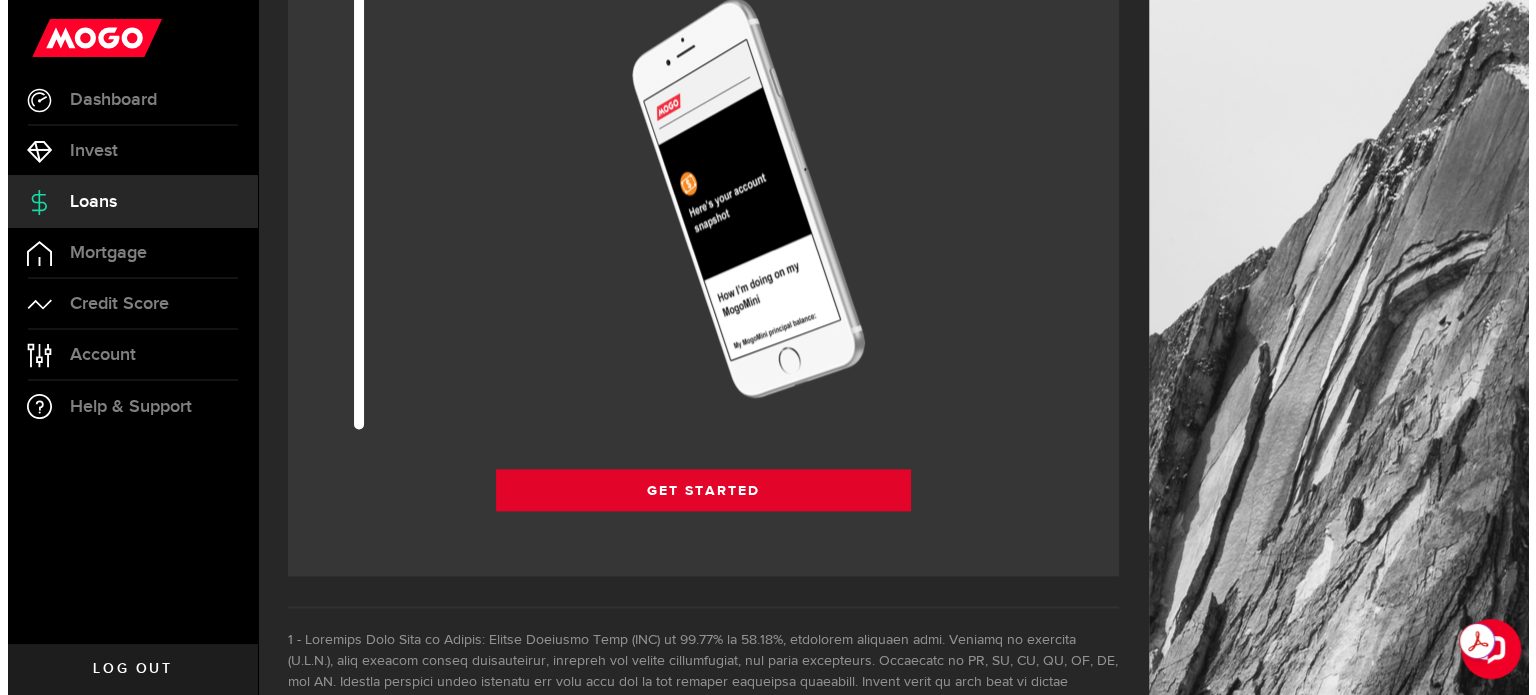 scroll, scrollTop: 0, scrollLeft: 0, axis: both 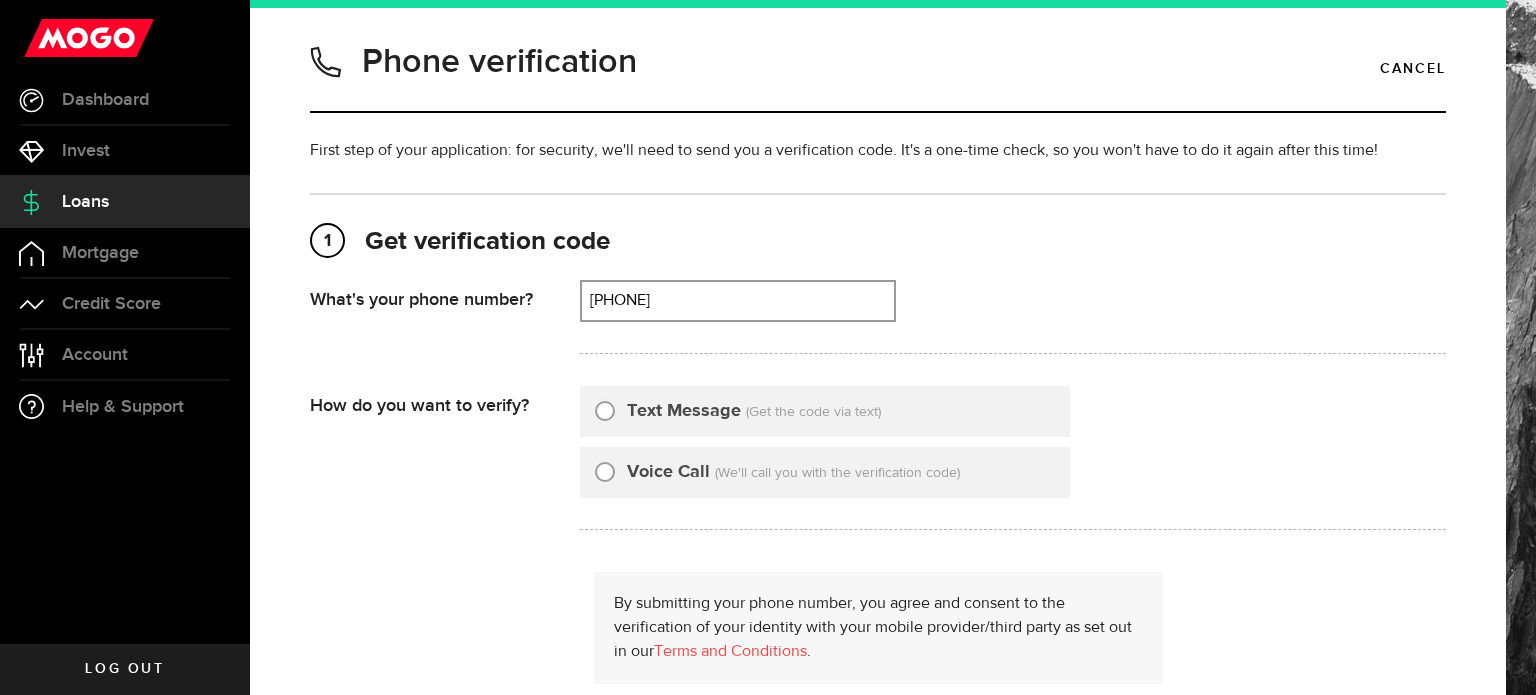 type on "5149957774" 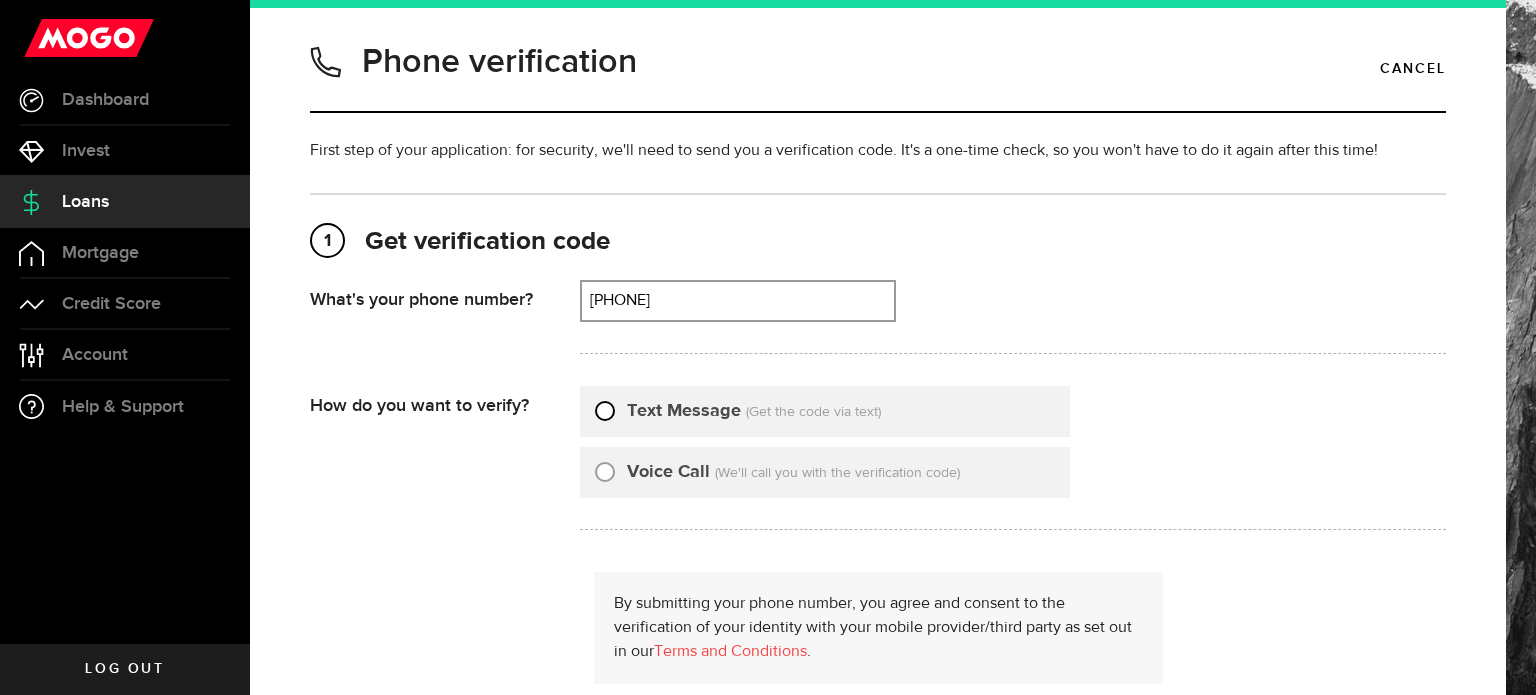 click on "Text Message" at bounding box center (605, 408) 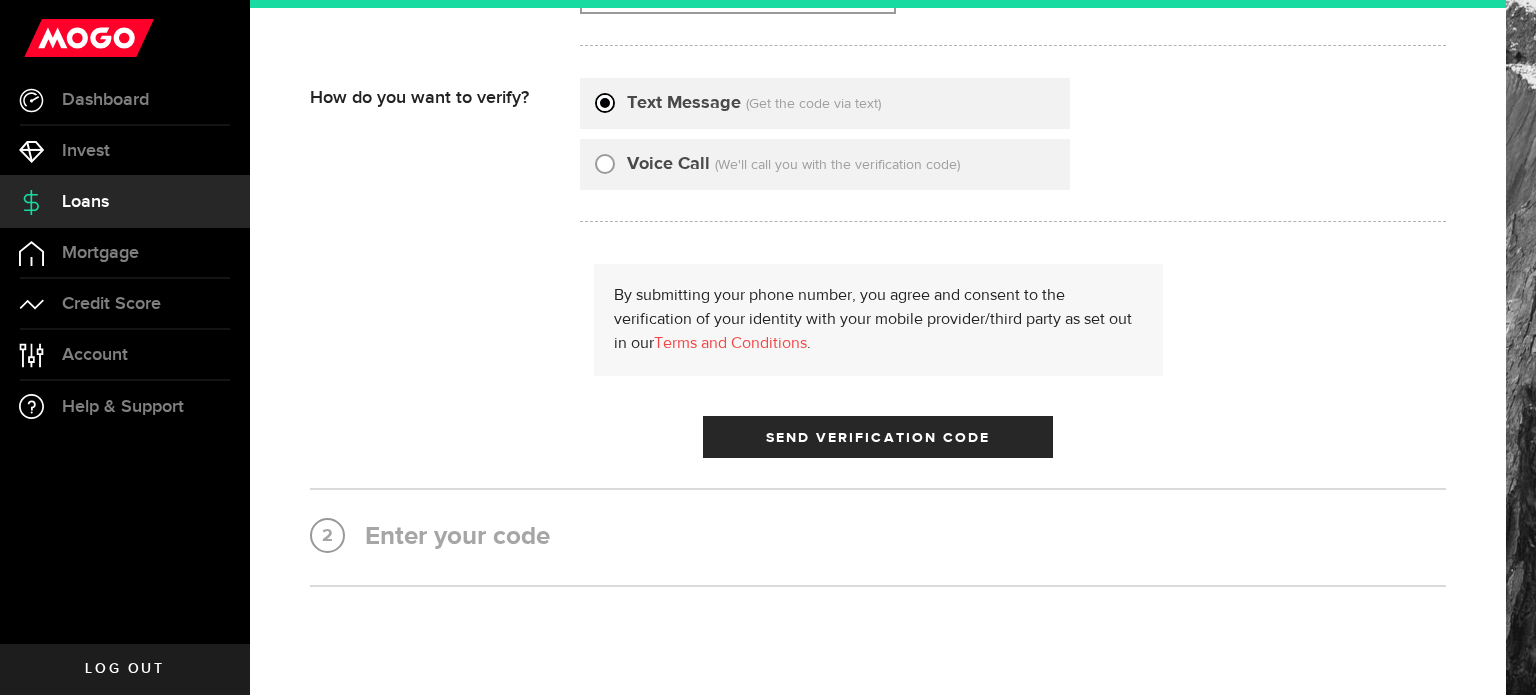 scroll, scrollTop: 322, scrollLeft: 0, axis: vertical 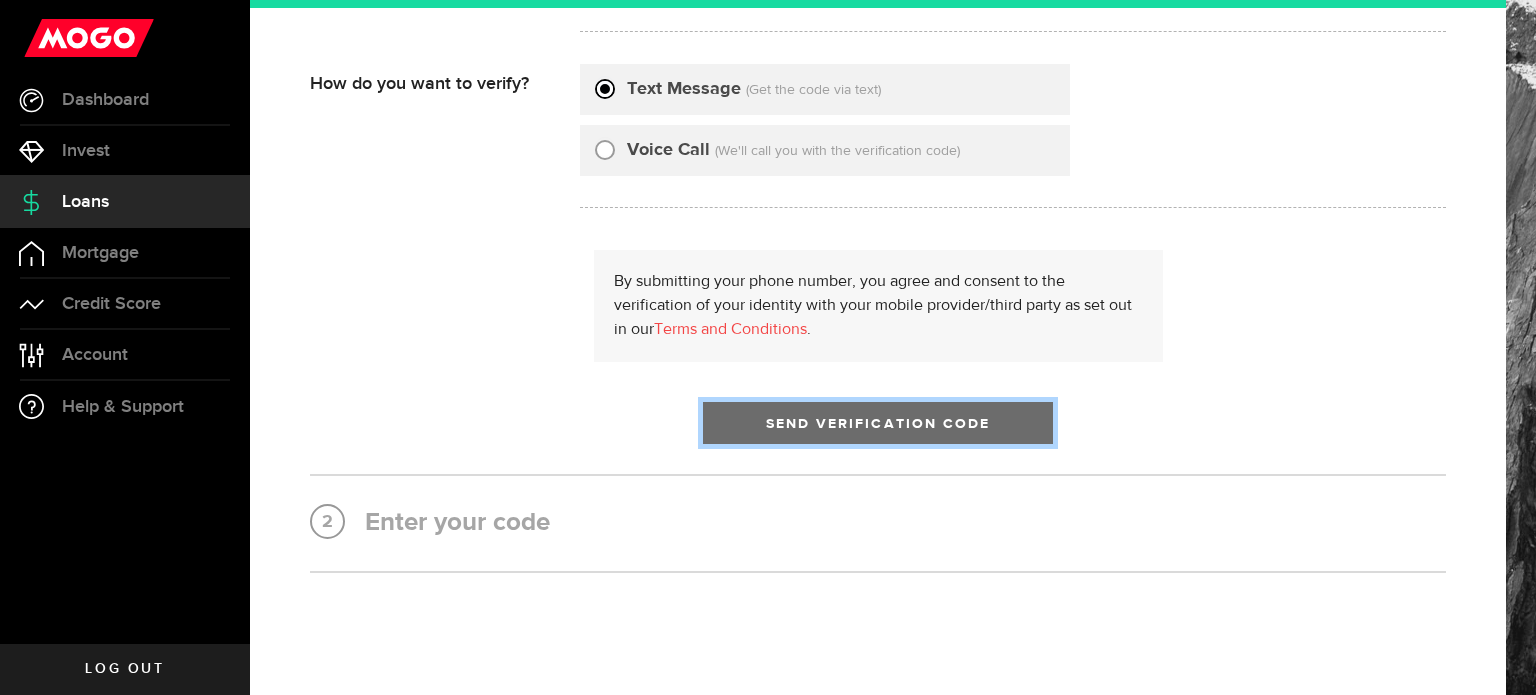 click on "Send Verification Code" at bounding box center (878, 423) 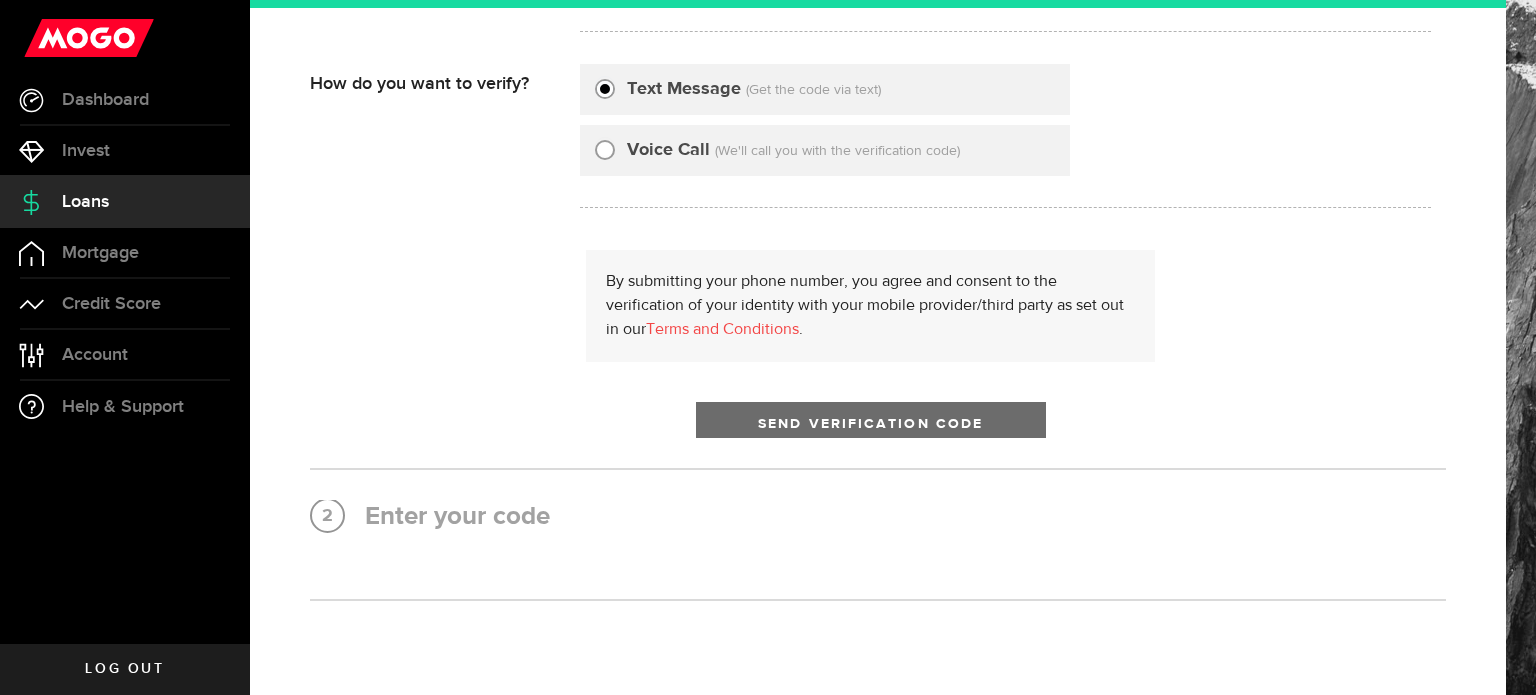 scroll, scrollTop: 0, scrollLeft: 0, axis: both 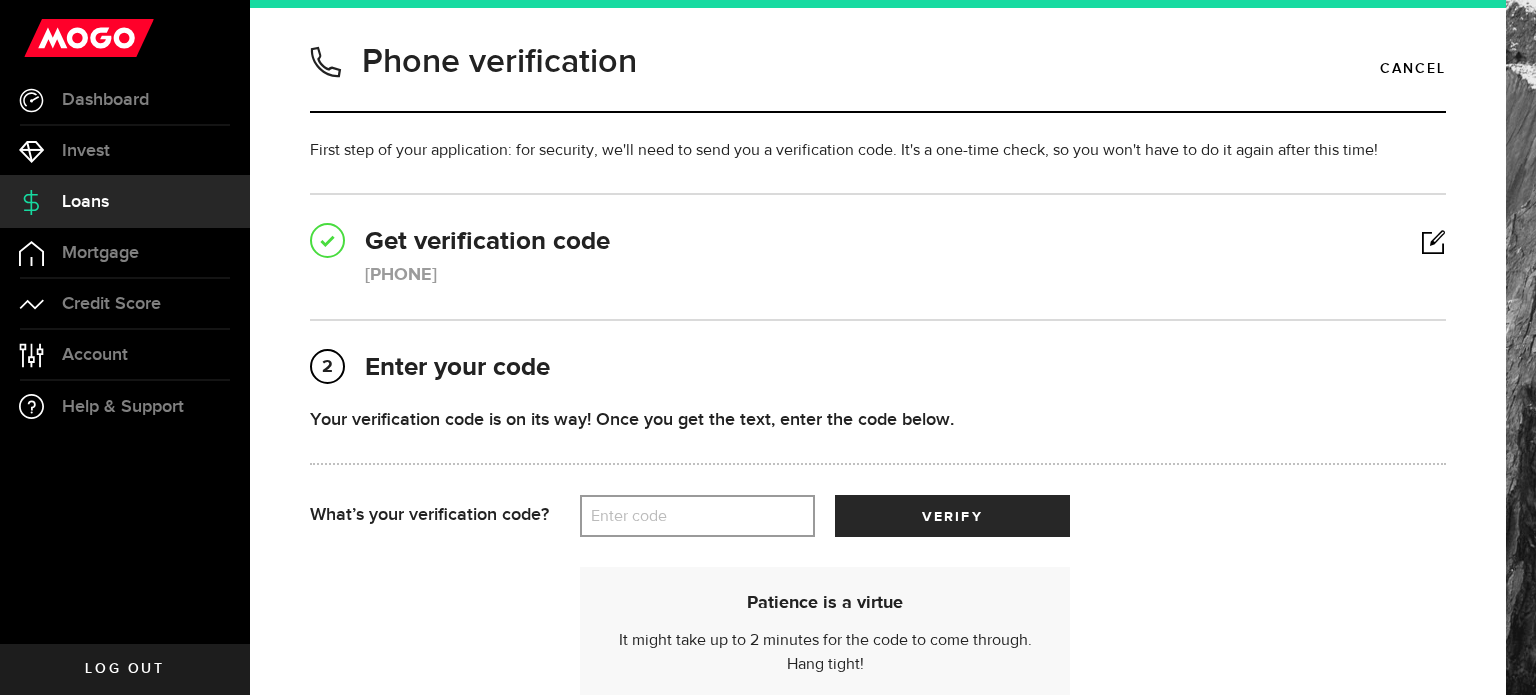 click on "Enter code" at bounding box center [697, 516] 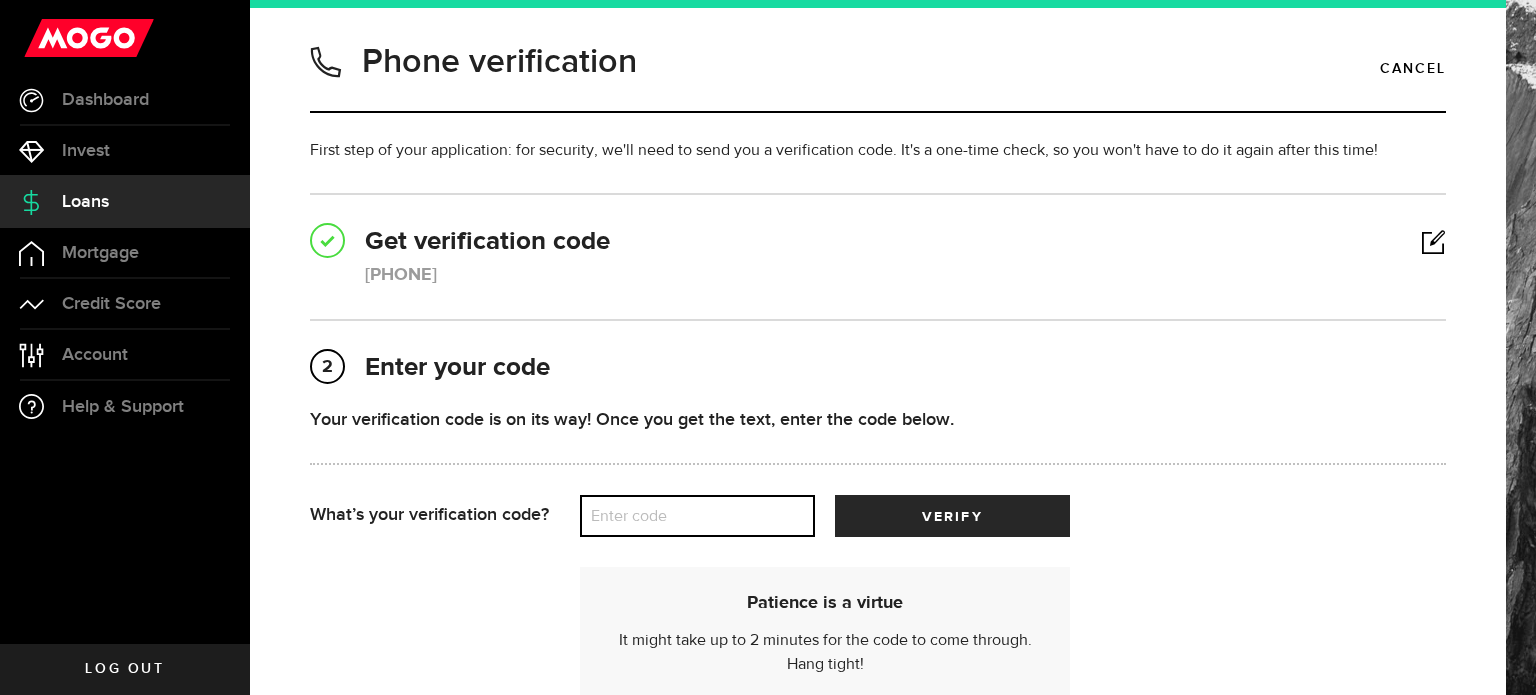 click on "Enter code" at bounding box center [697, 516] 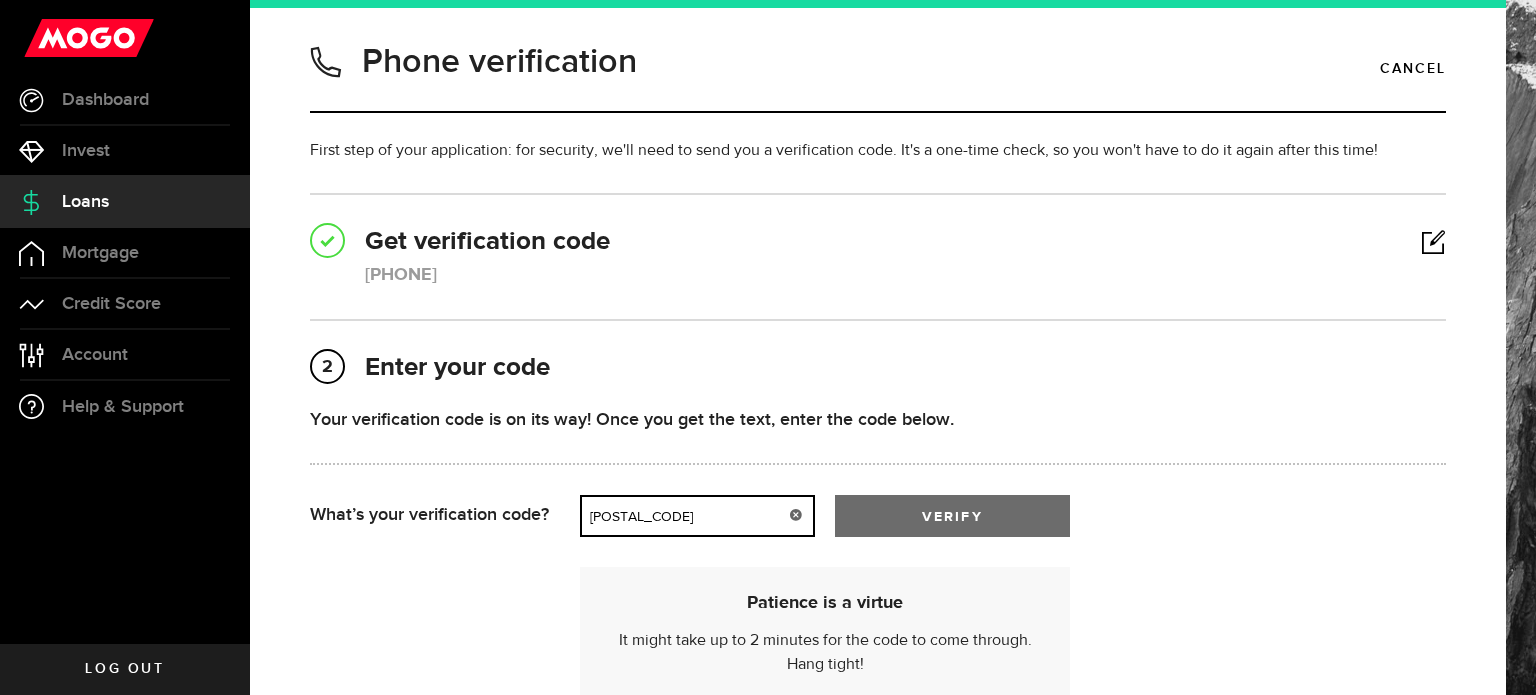 type on "06878" 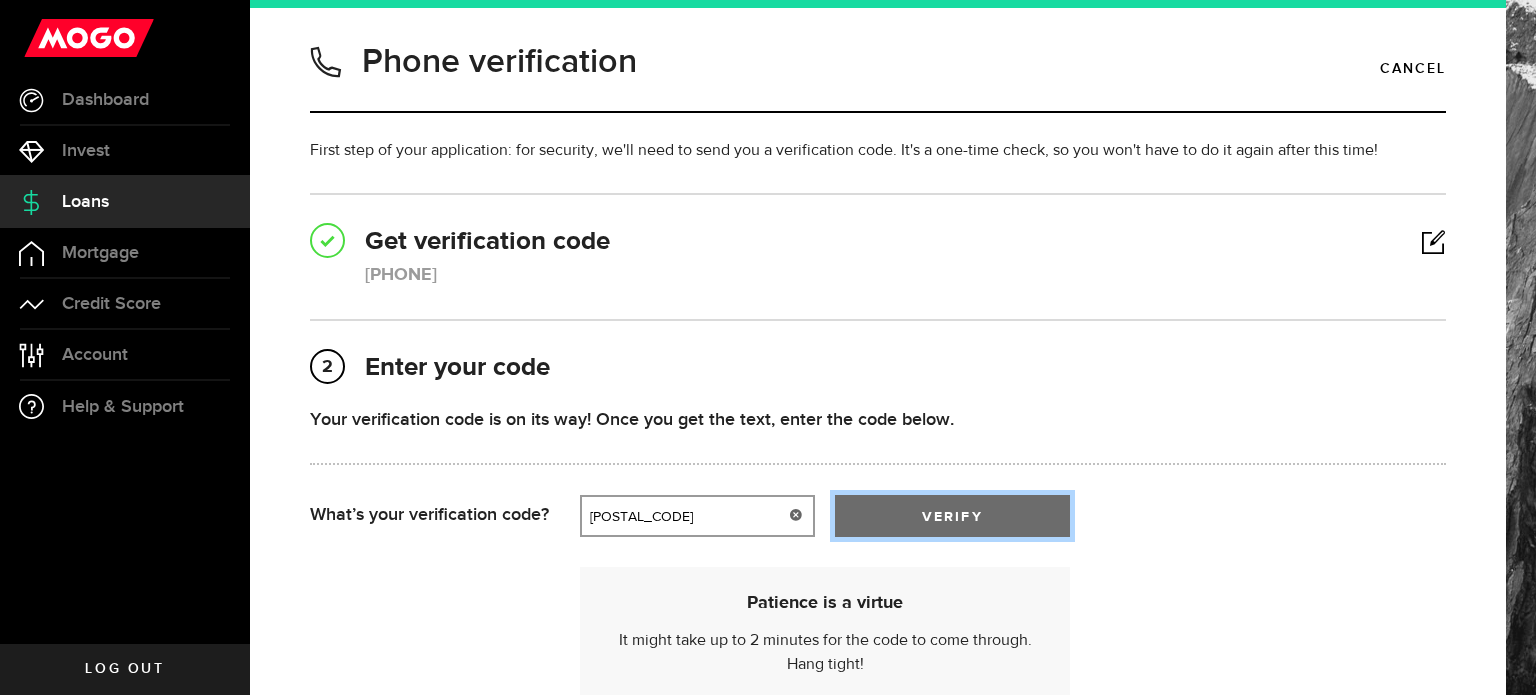 click on "verify" at bounding box center [952, 517] 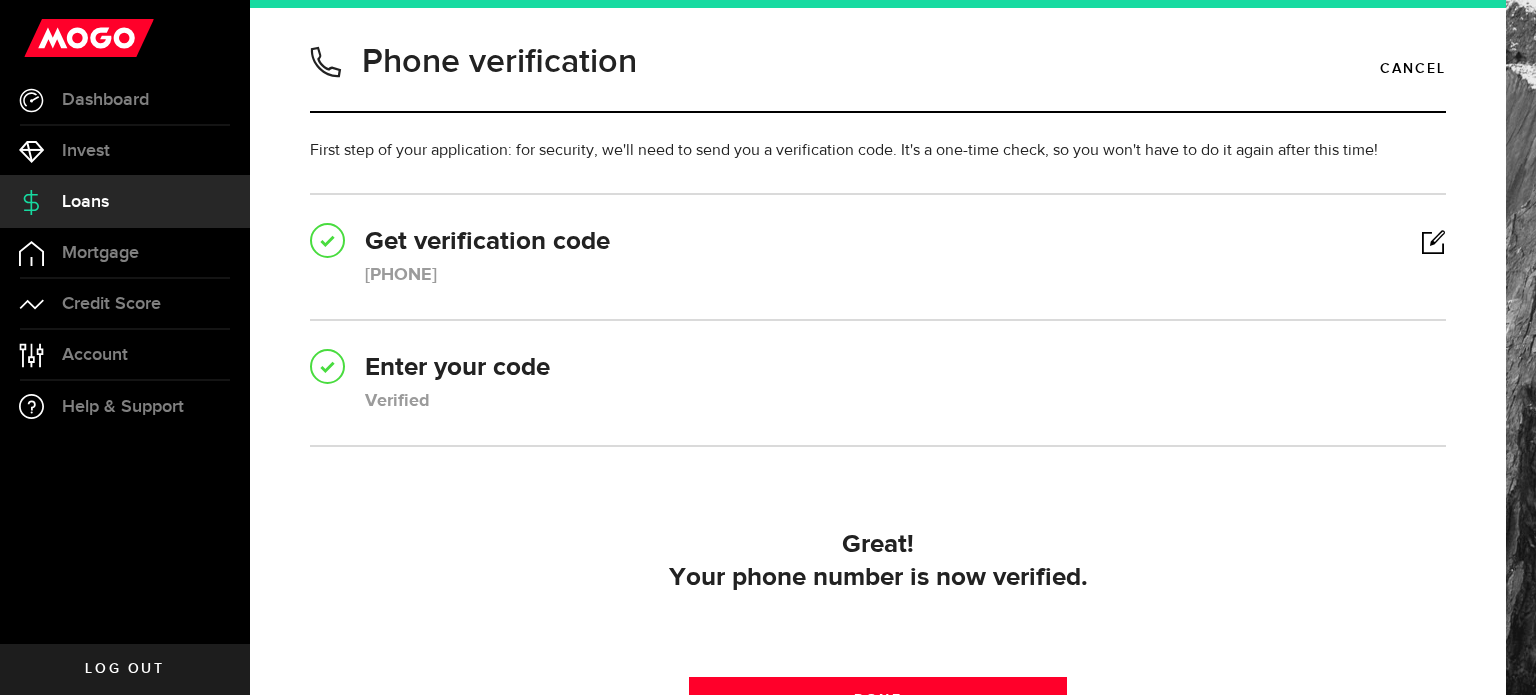scroll, scrollTop: 228, scrollLeft: 0, axis: vertical 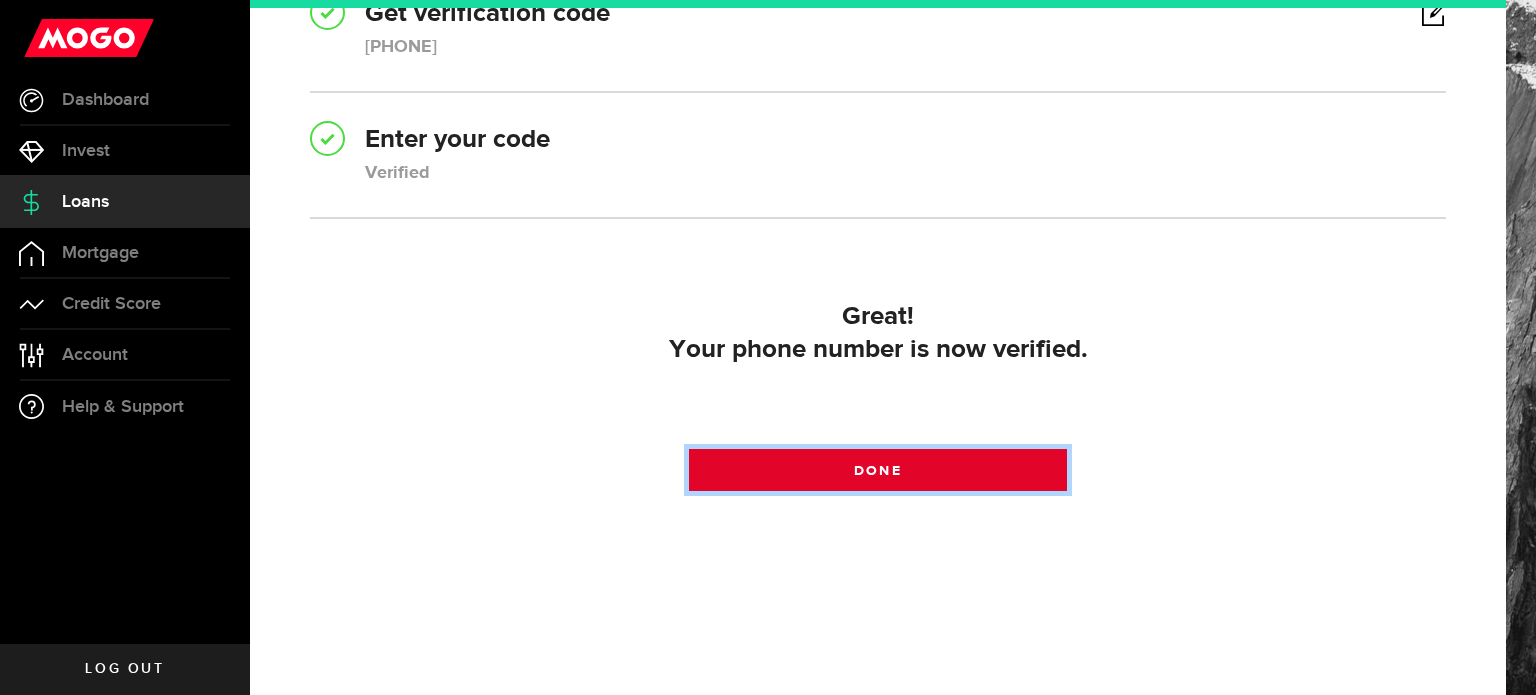 click on "Done" at bounding box center [878, 470] 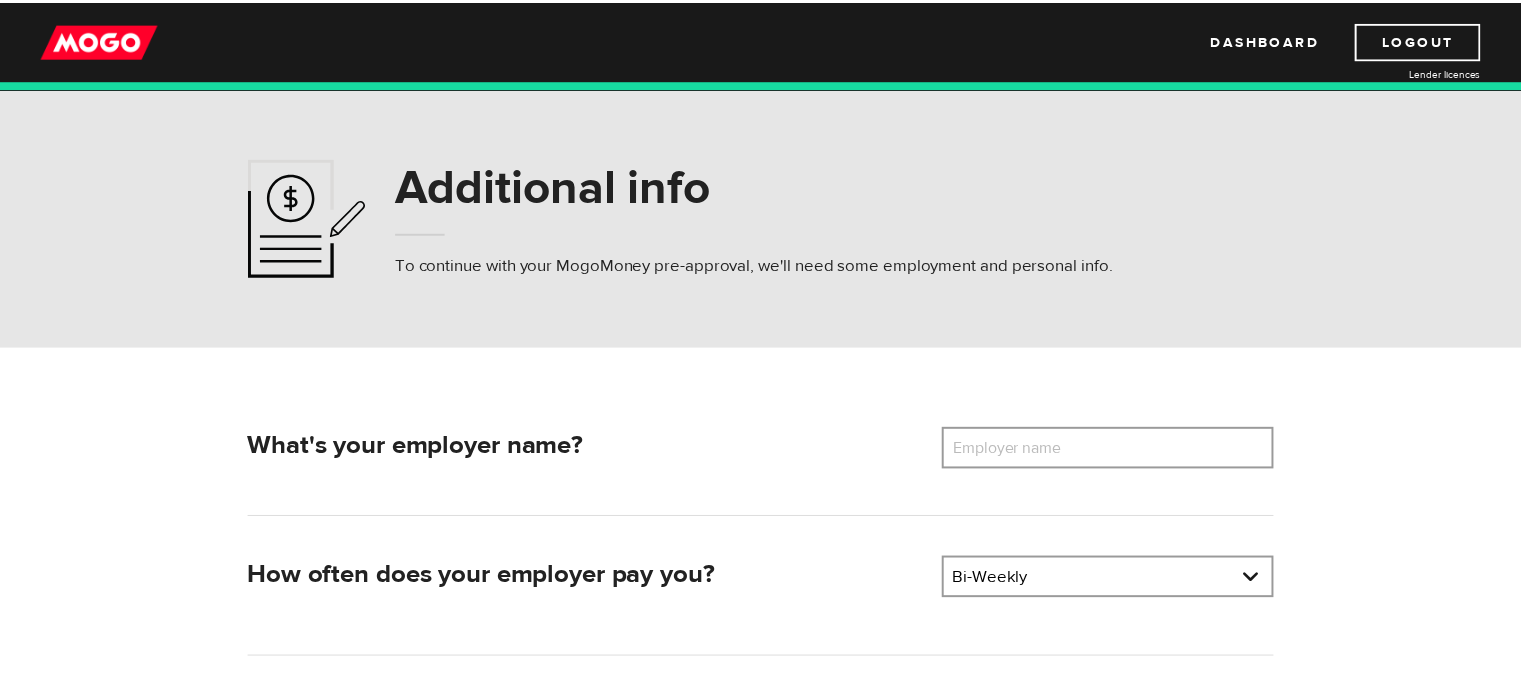 scroll, scrollTop: 0, scrollLeft: 0, axis: both 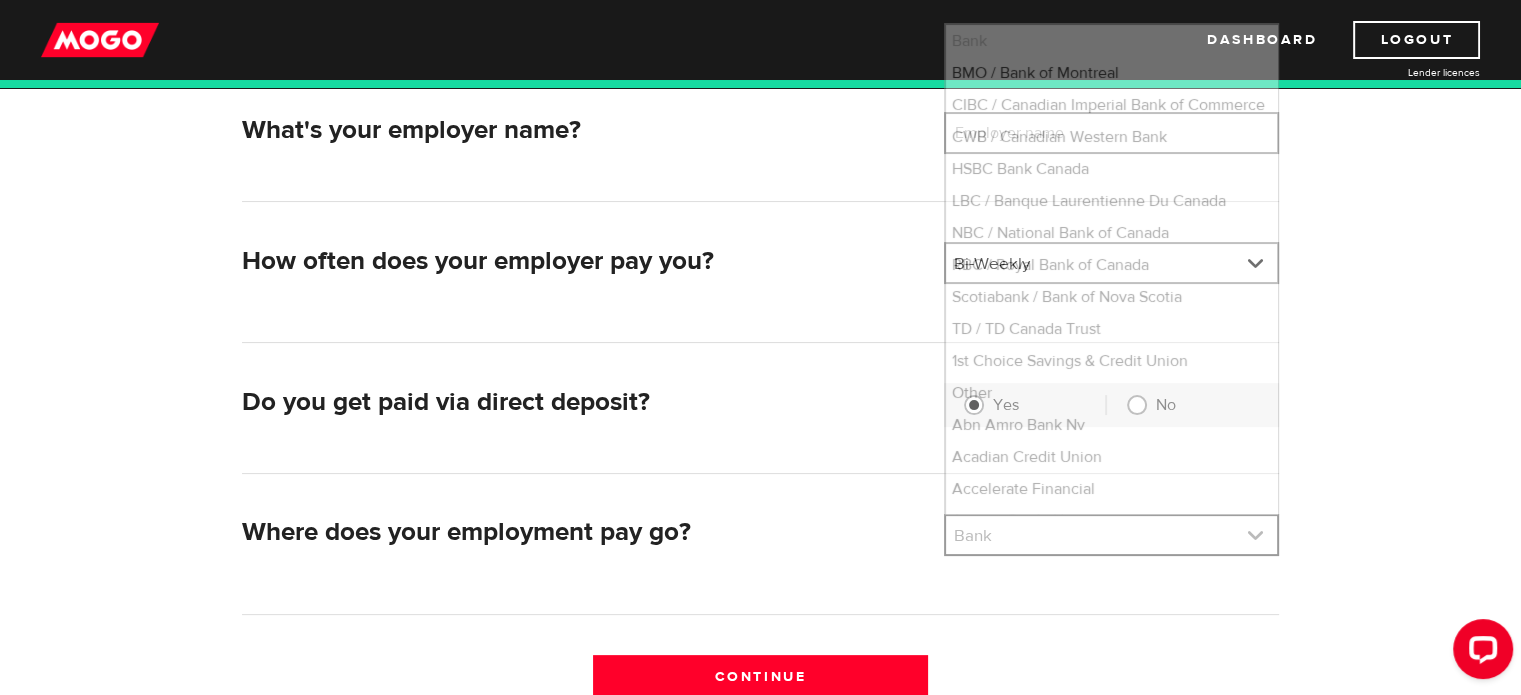 click at bounding box center (1111, 535) 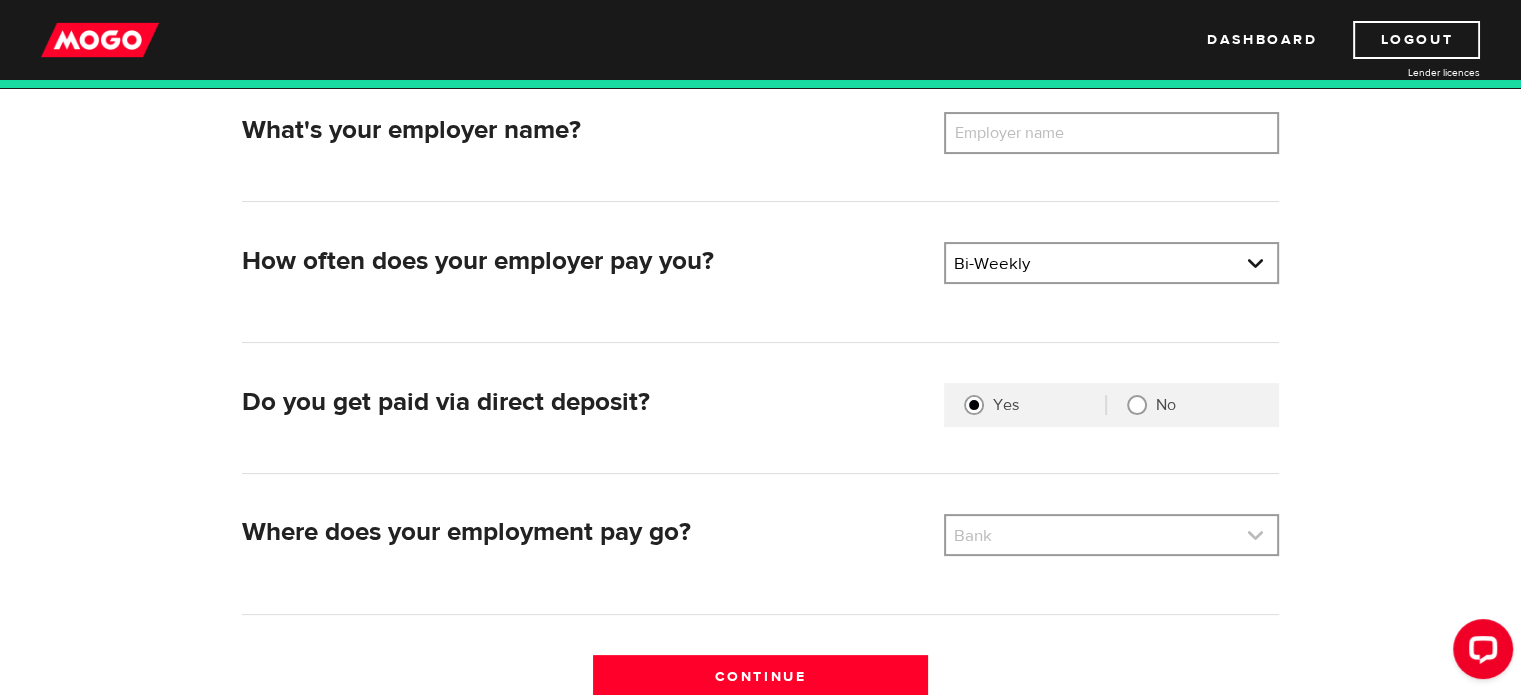 click at bounding box center (1111, 535) 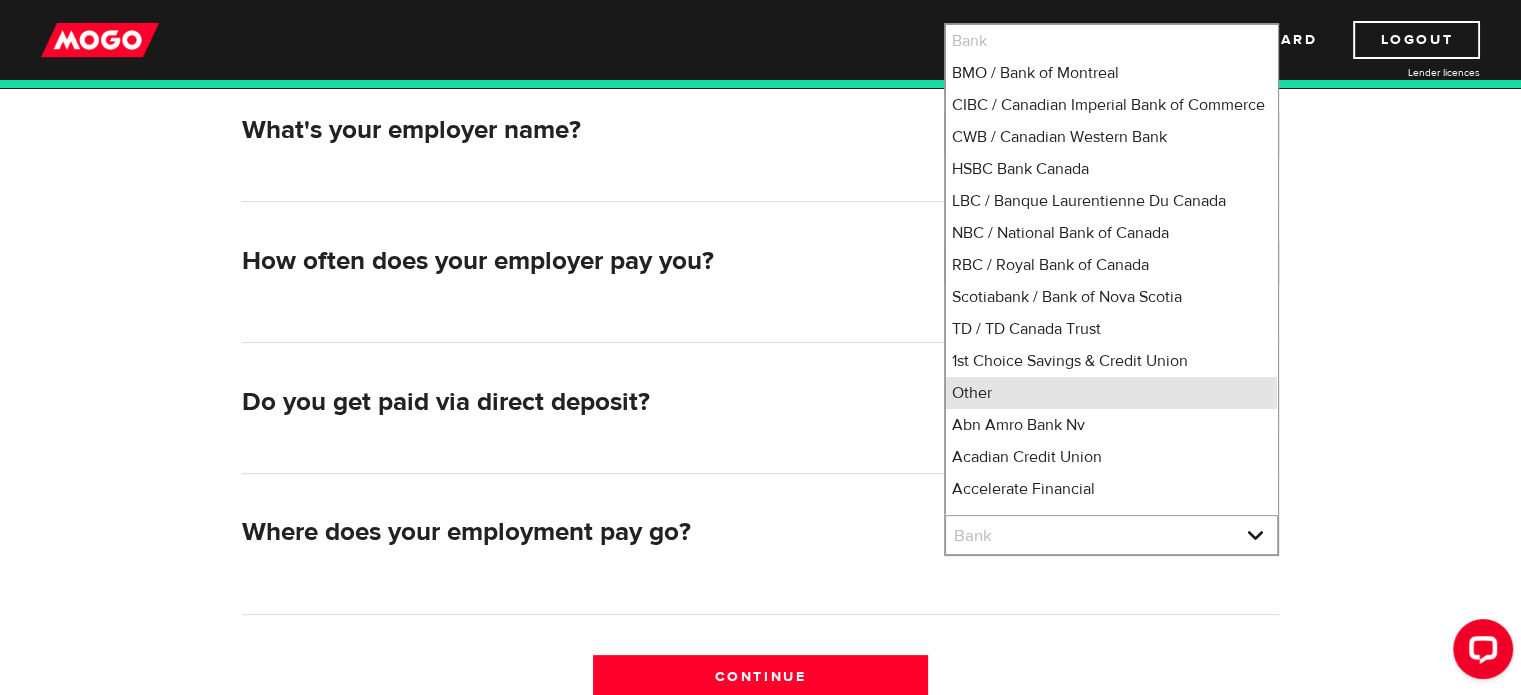 scroll, scrollTop: 14, scrollLeft: 0, axis: vertical 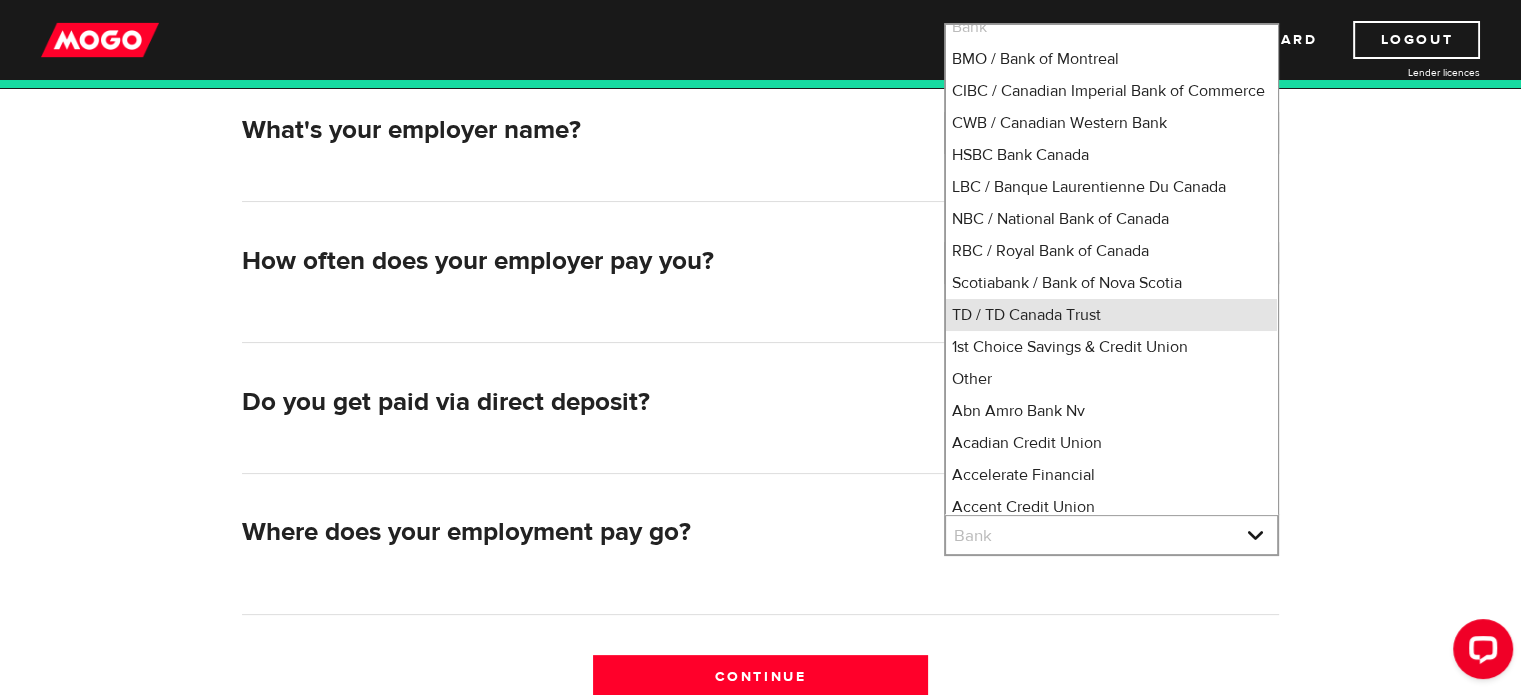 click on "TD / TD Canada Trust" at bounding box center (1111, 315) 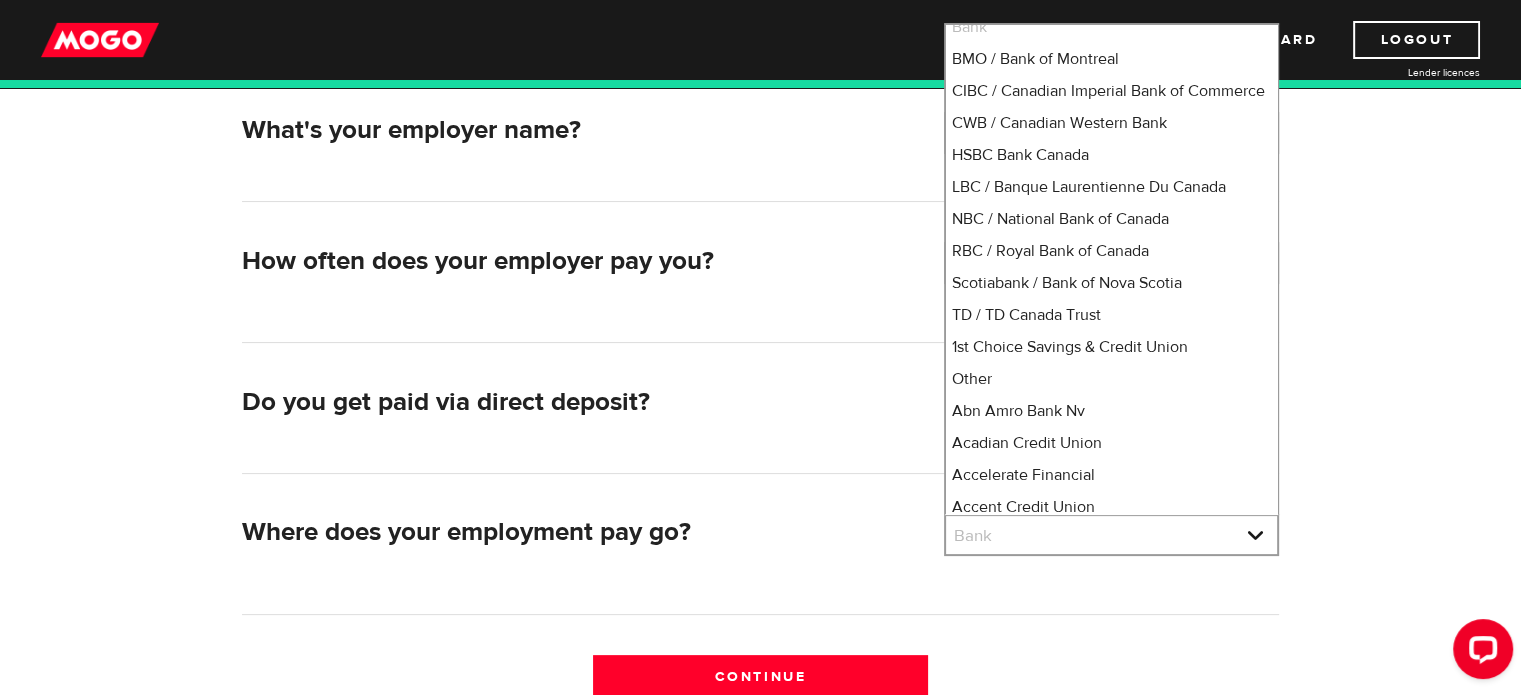 select on "9" 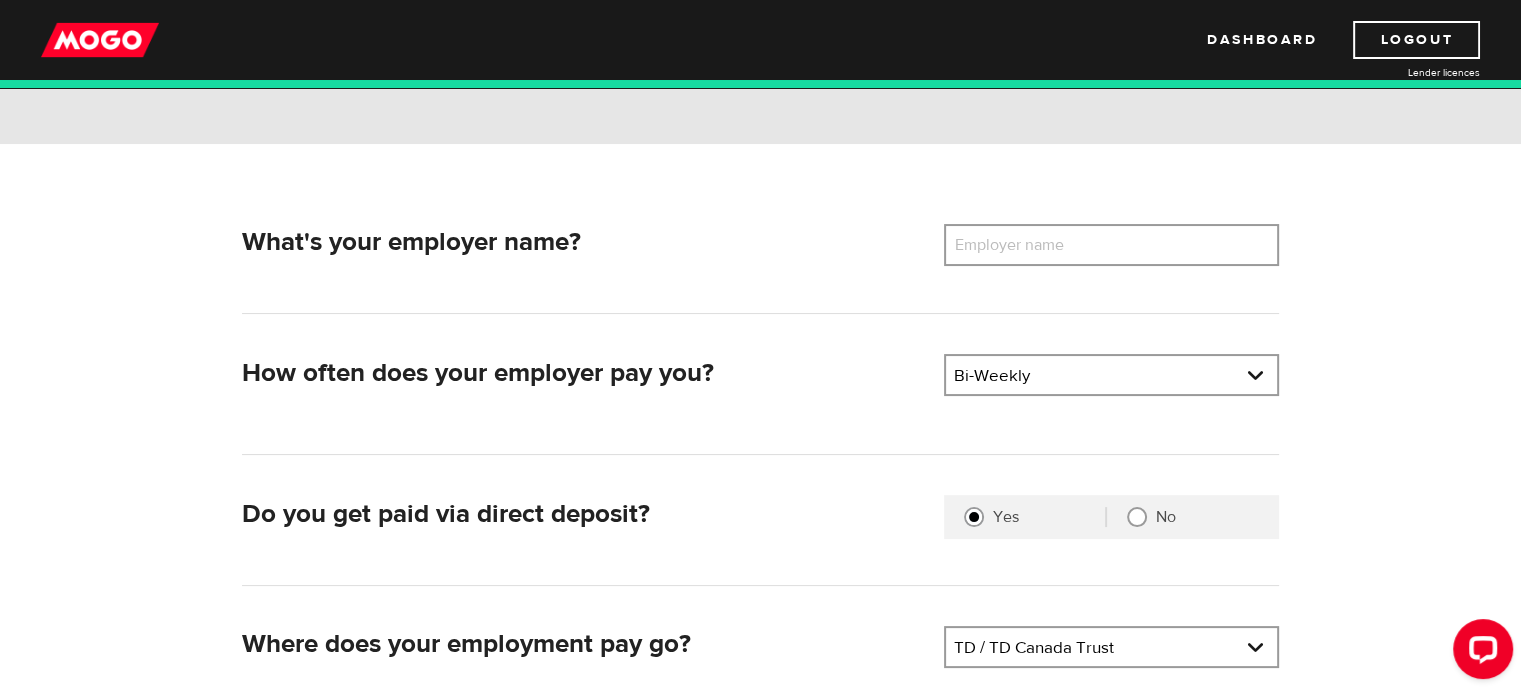 scroll, scrollTop: 203, scrollLeft: 0, axis: vertical 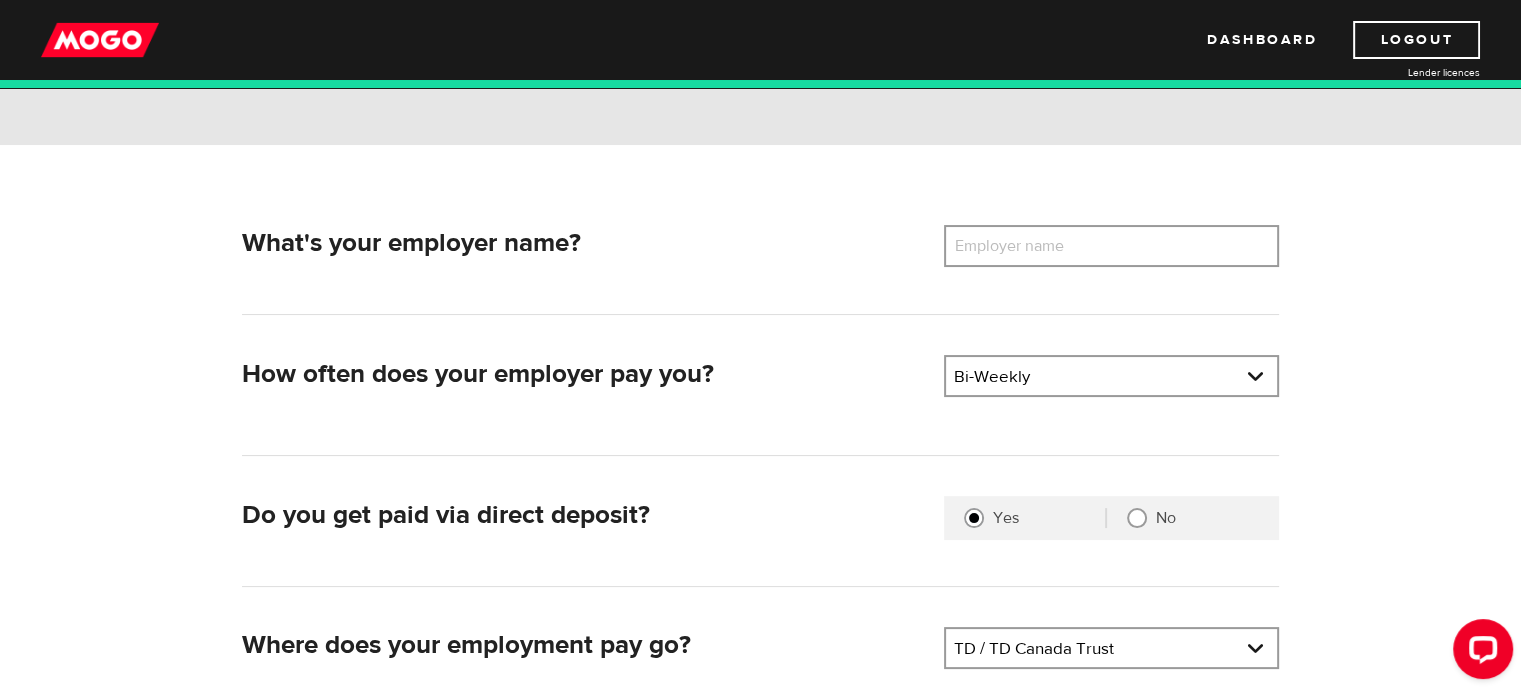 click on "Employer name" at bounding box center (1024, 246) 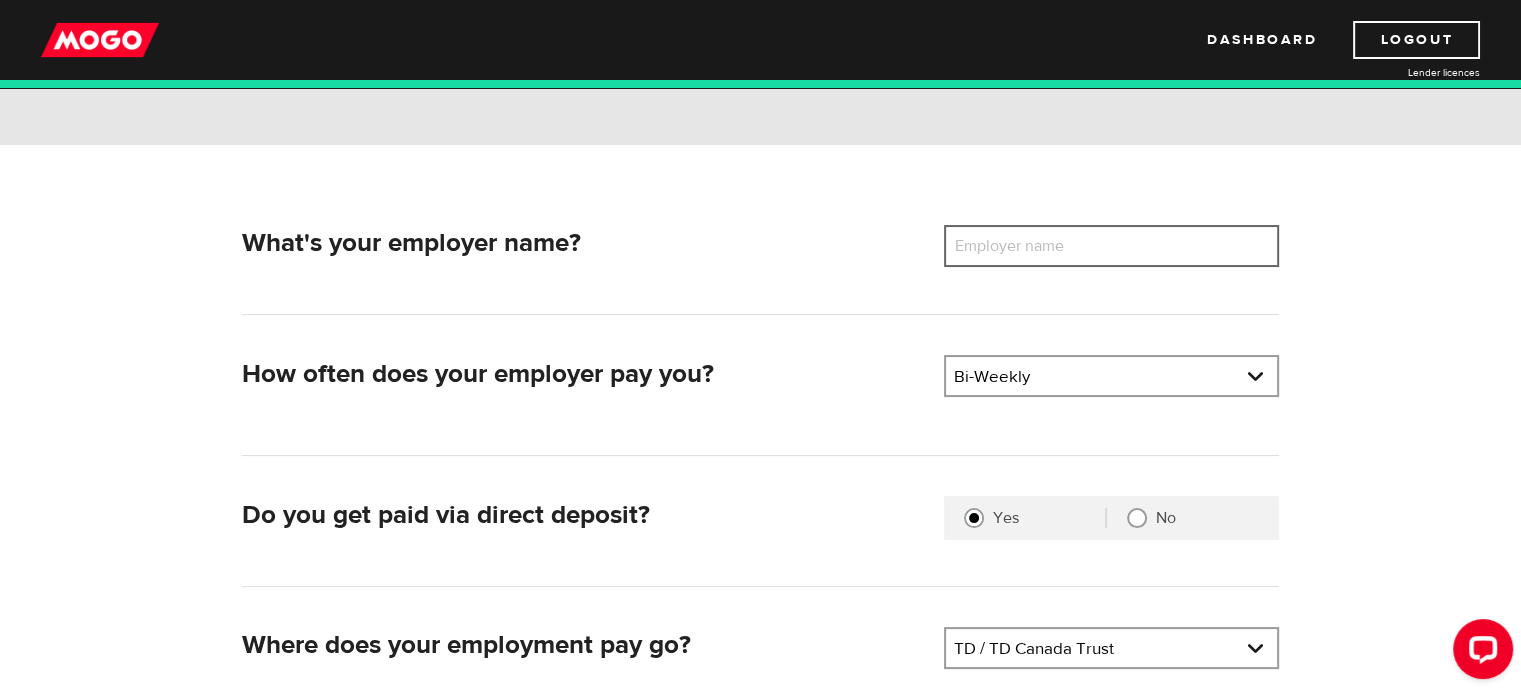click on "Employer name" at bounding box center [1111, 246] 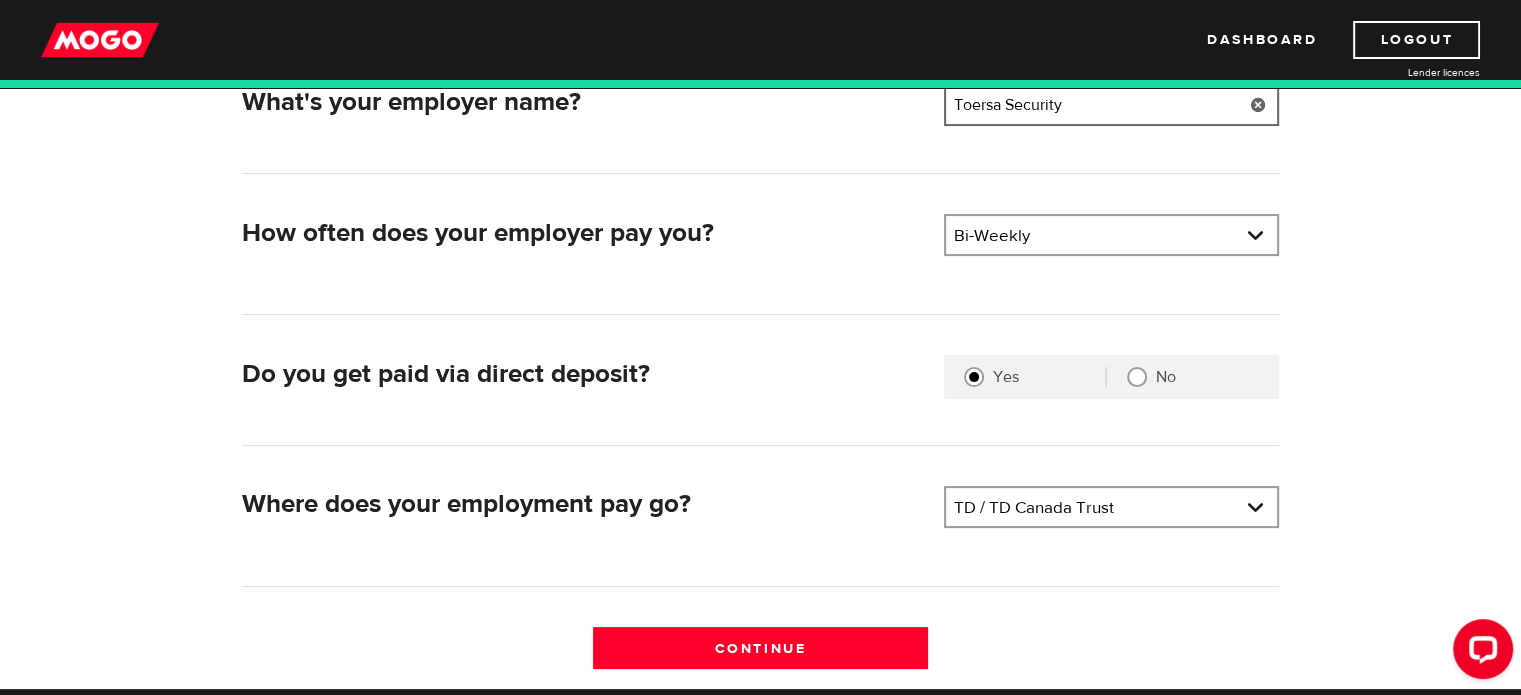 scroll, scrollTop: 347, scrollLeft: 0, axis: vertical 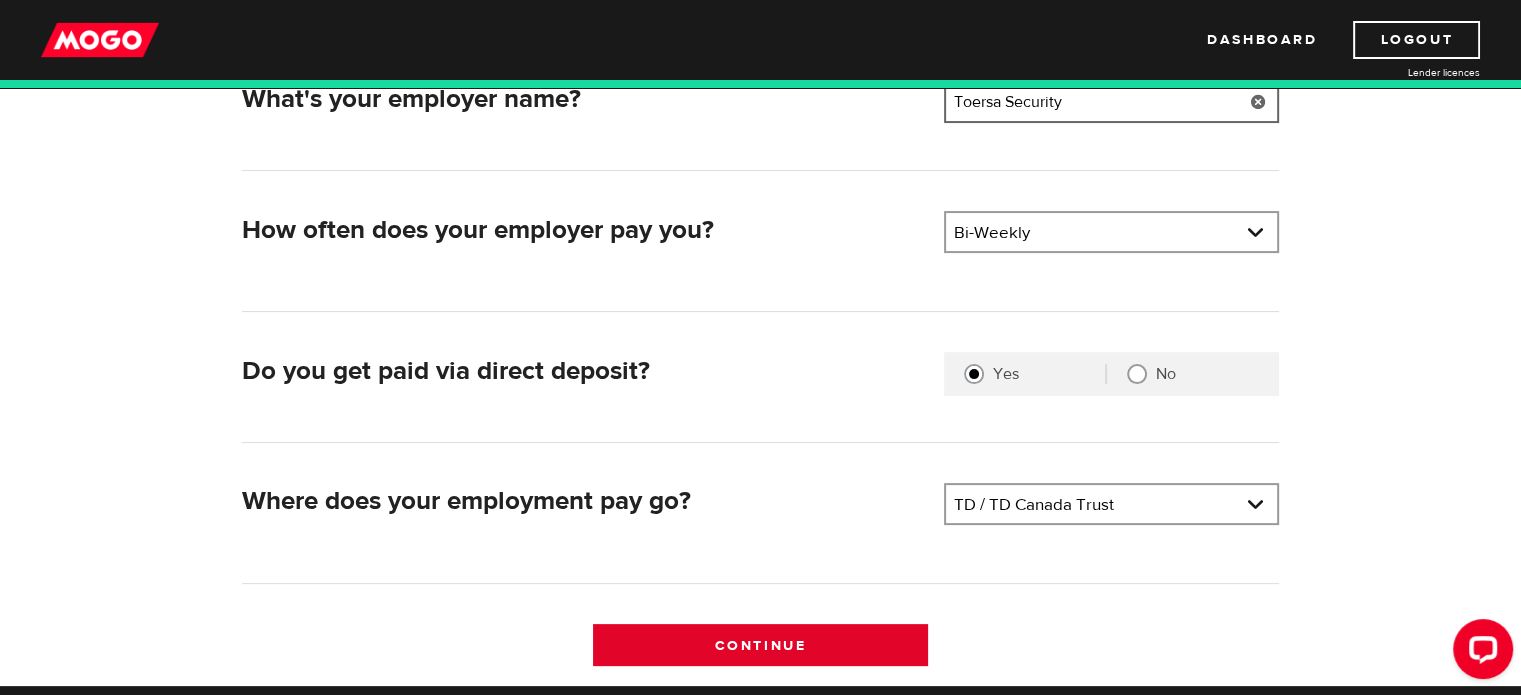 type on "Toersa Security" 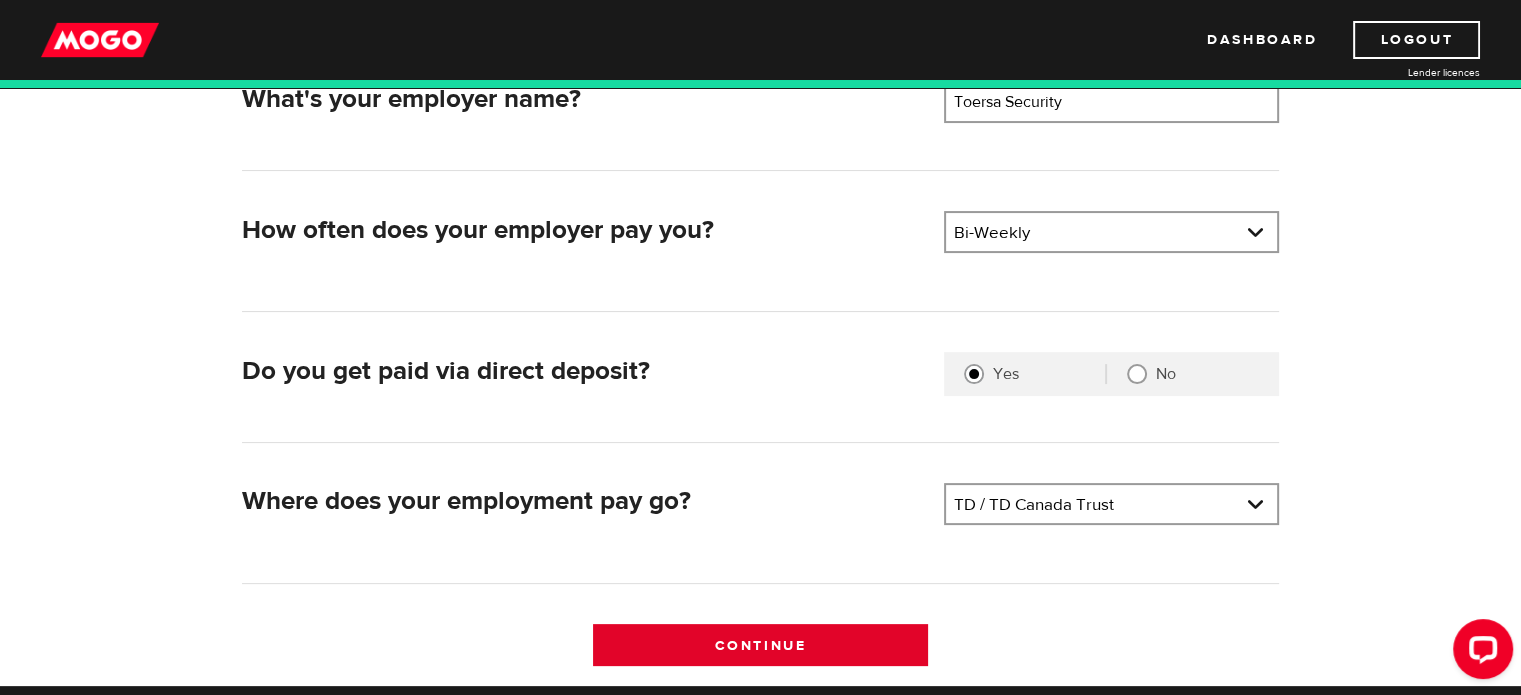 click on "Continue" at bounding box center [760, 645] 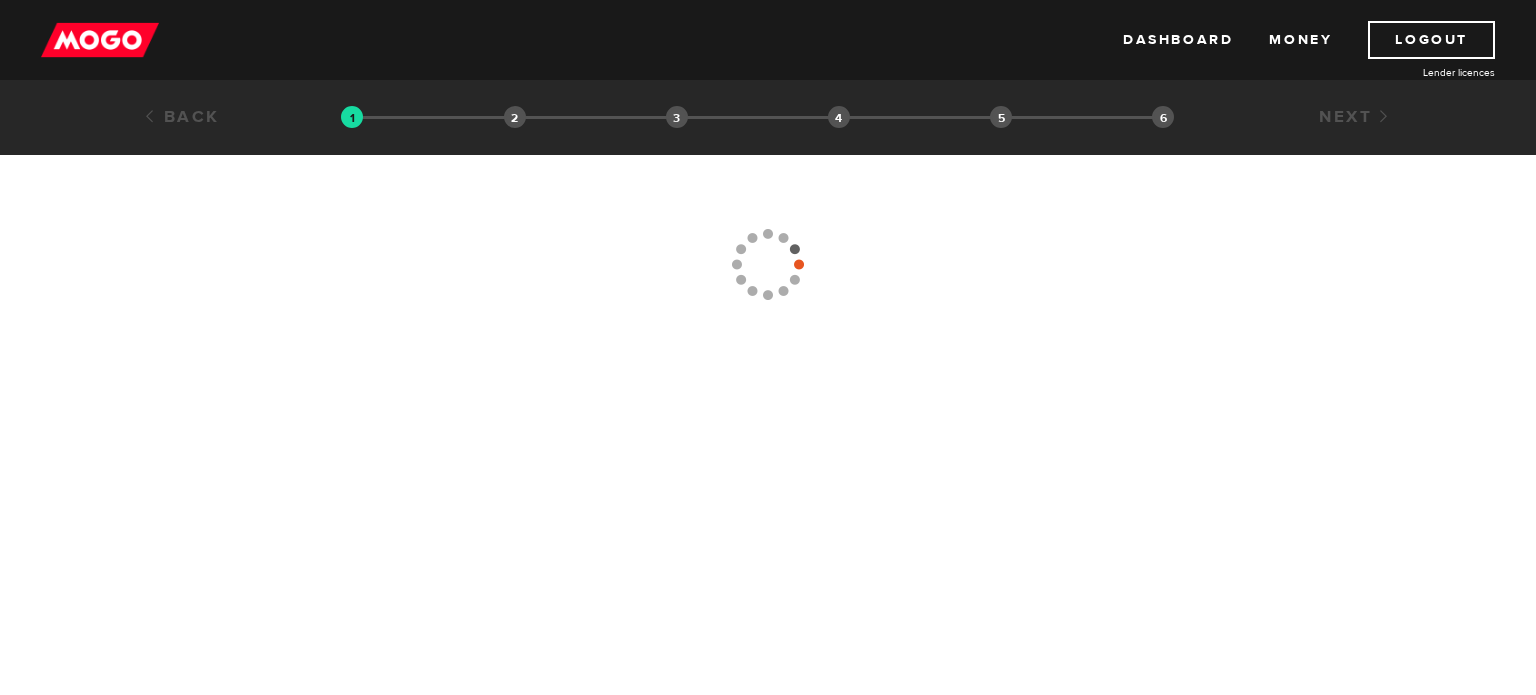 scroll, scrollTop: 0, scrollLeft: 0, axis: both 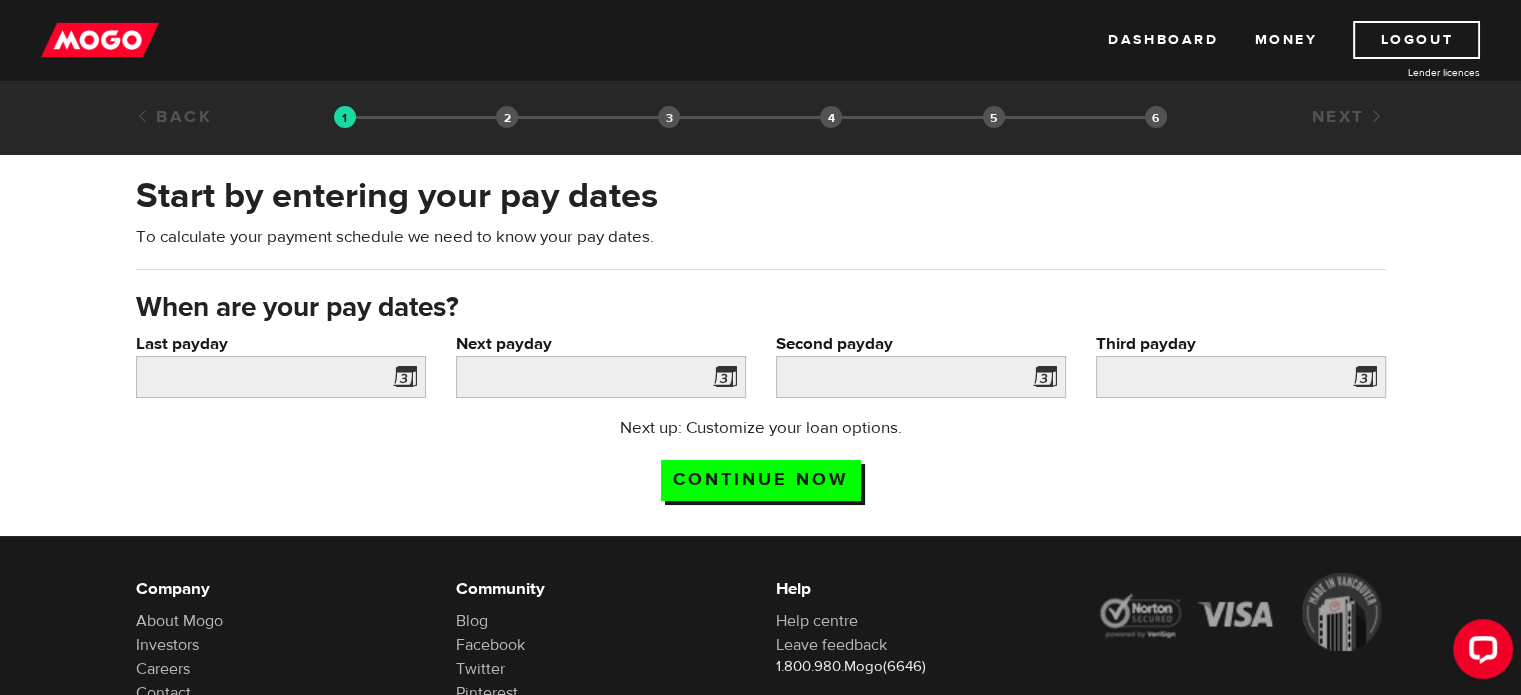 click at bounding box center (401, 380) 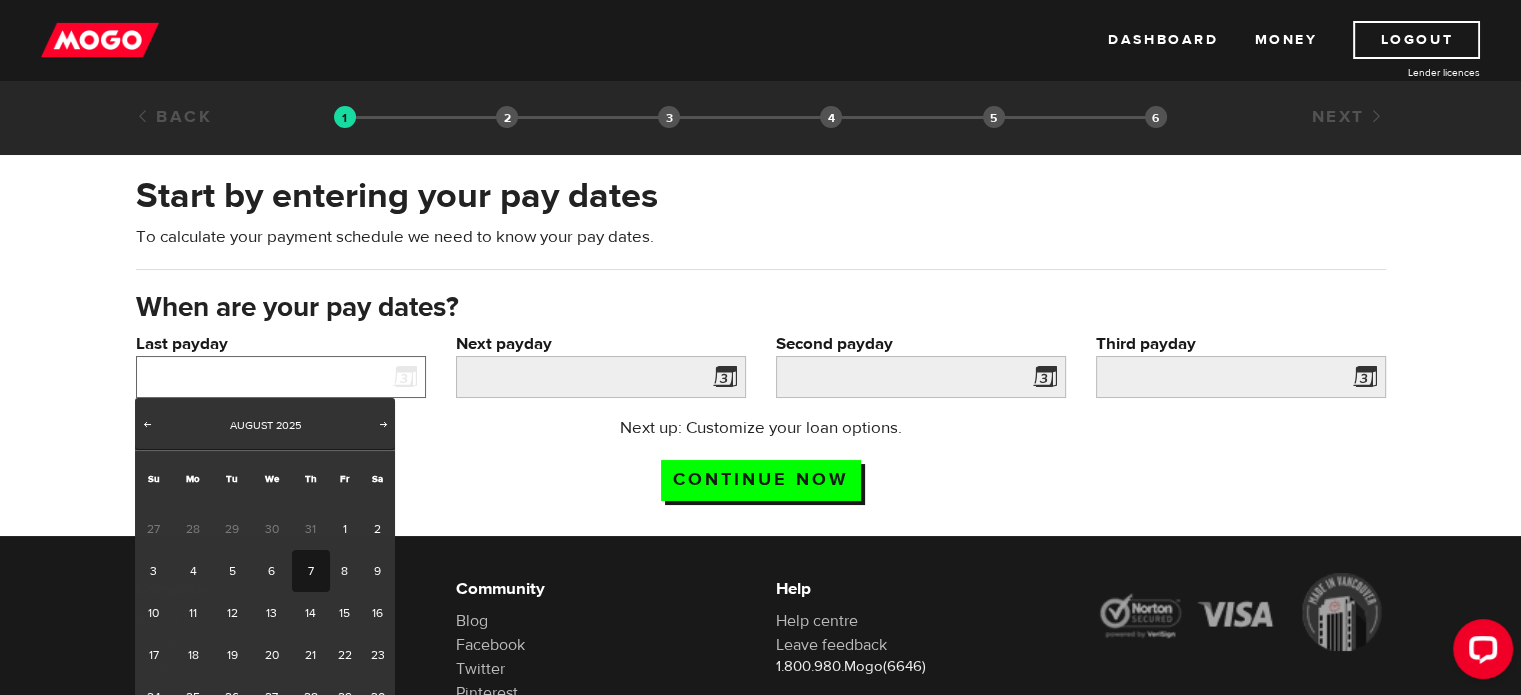 click on "Last payday" at bounding box center (281, 377) 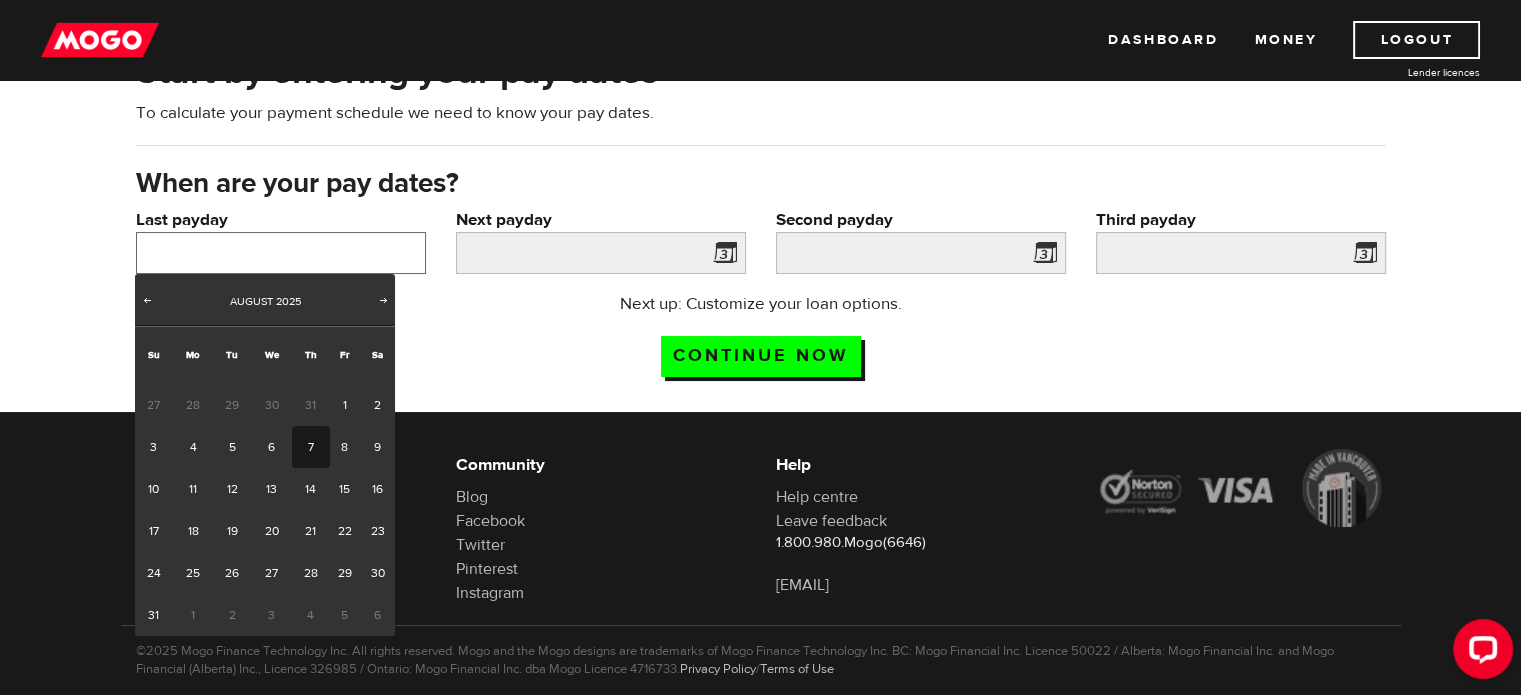 scroll, scrollTop: 126, scrollLeft: 0, axis: vertical 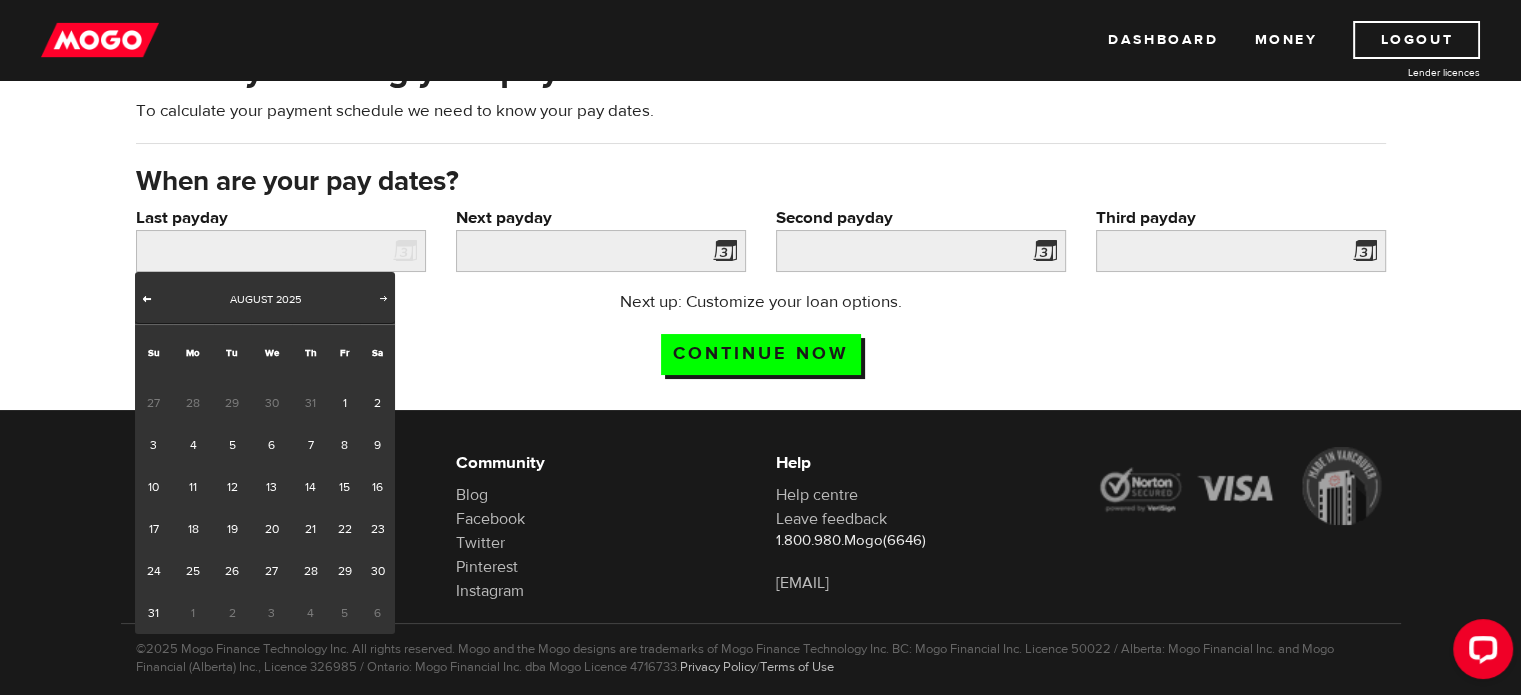 click on "Prev" at bounding box center [147, 298] 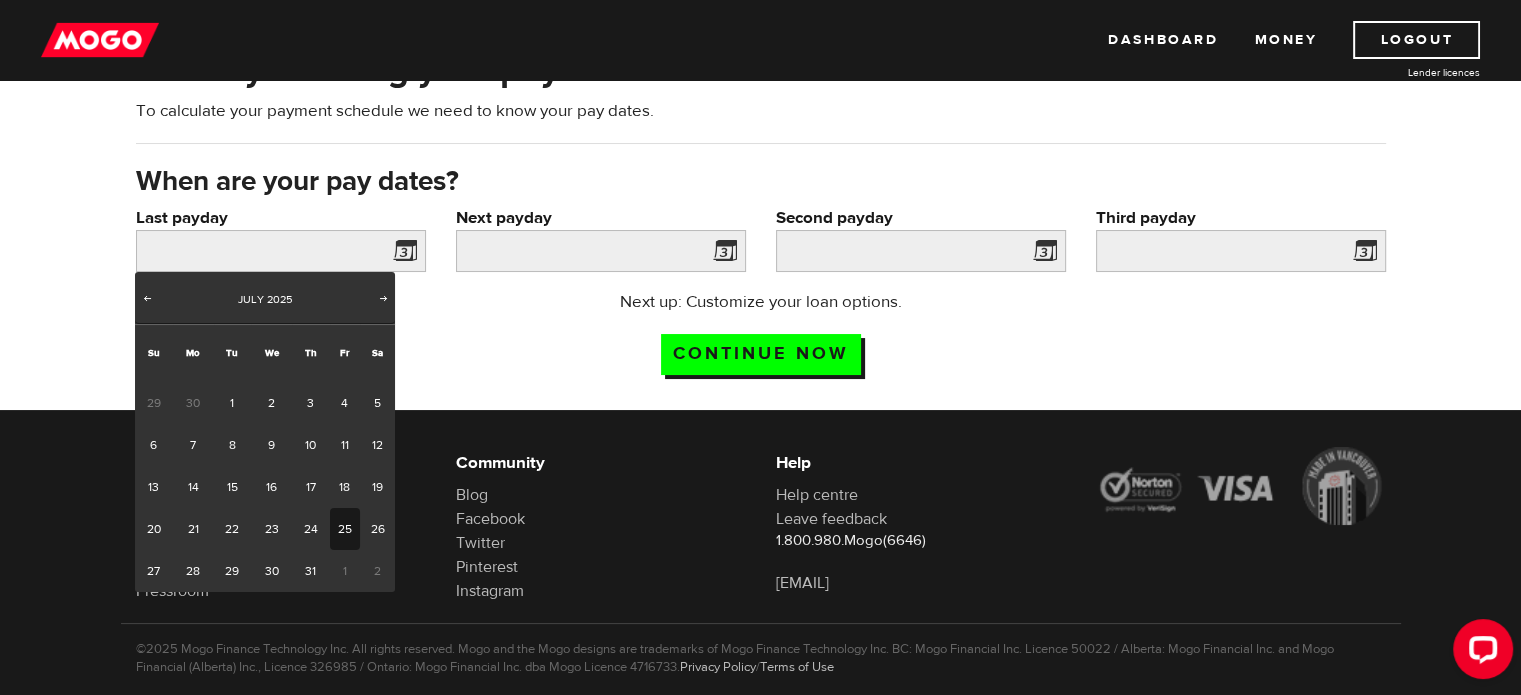 click on "25" at bounding box center [345, 529] 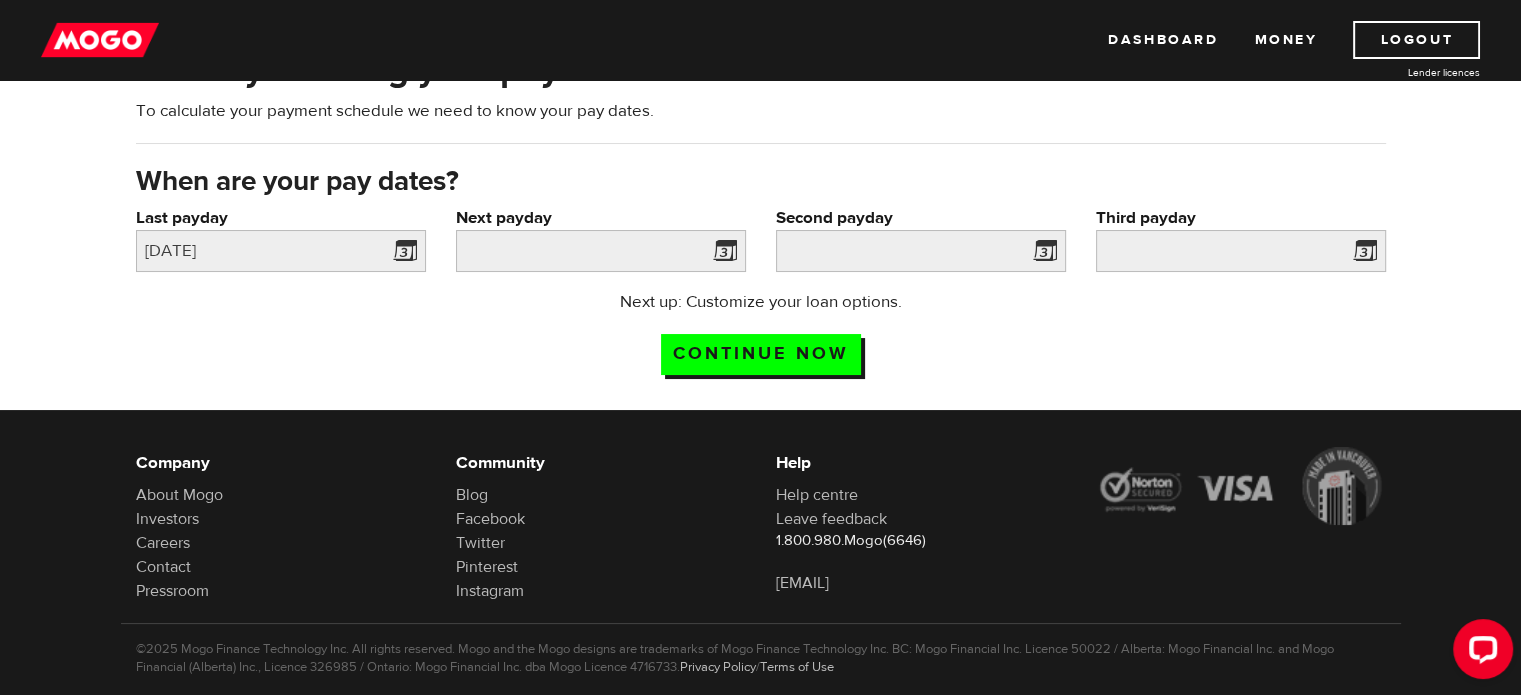 click at bounding box center (721, 254) 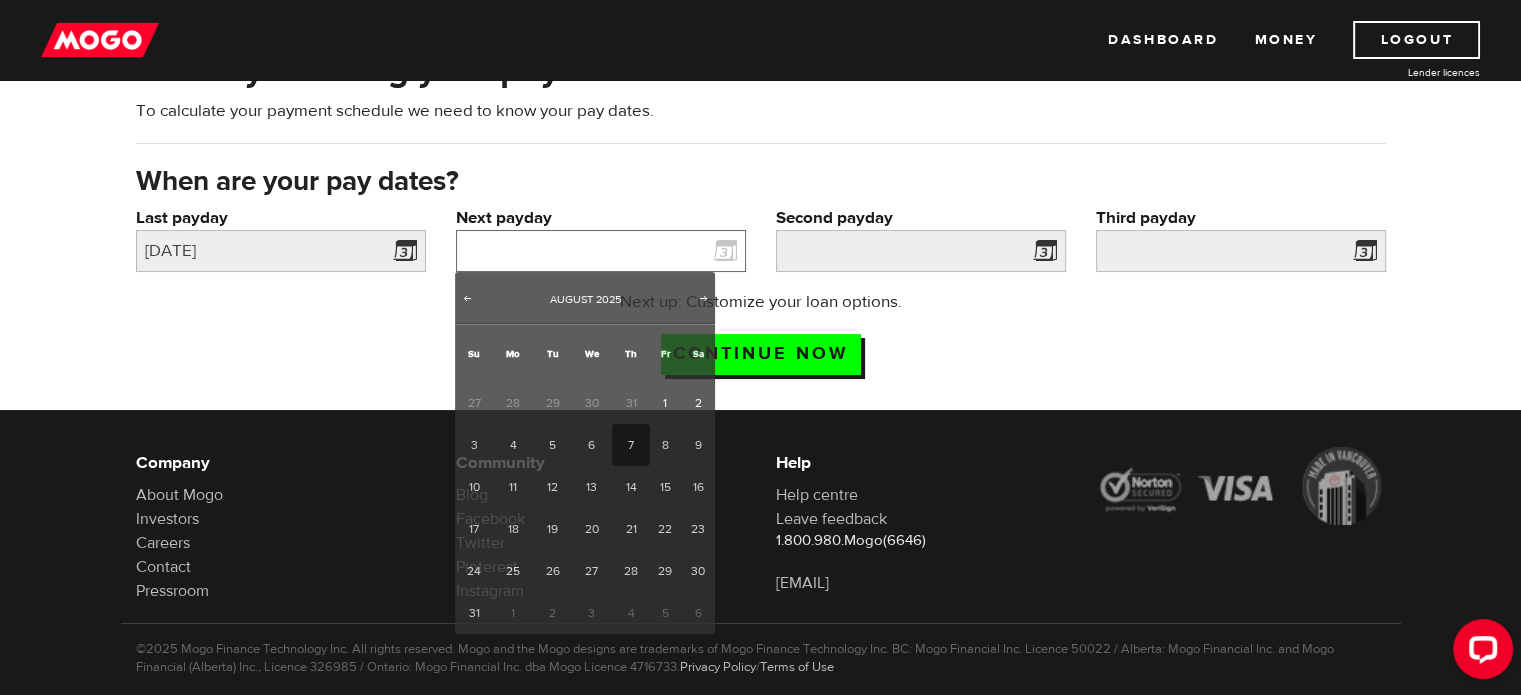 click on "Next payday" at bounding box center (601, 251) 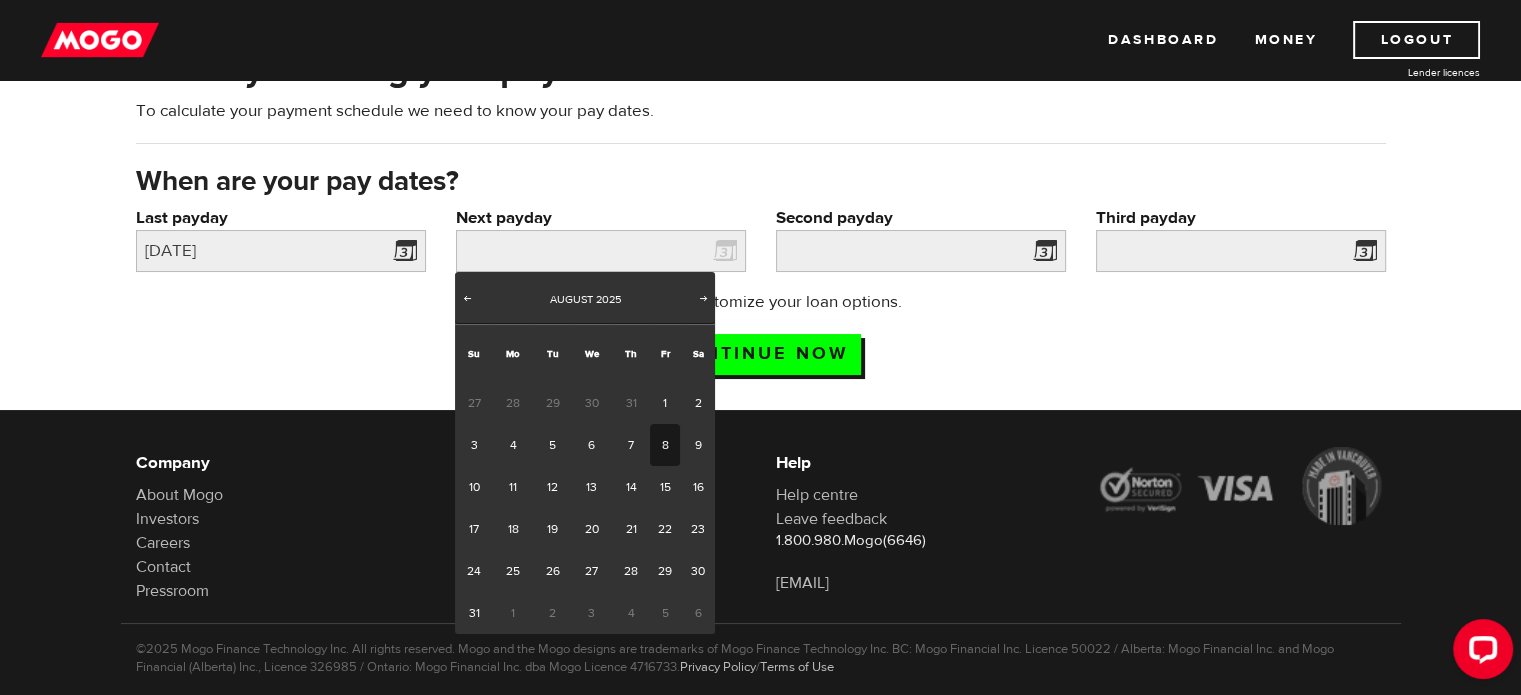 click on "8" at bounding box center (665, 445) 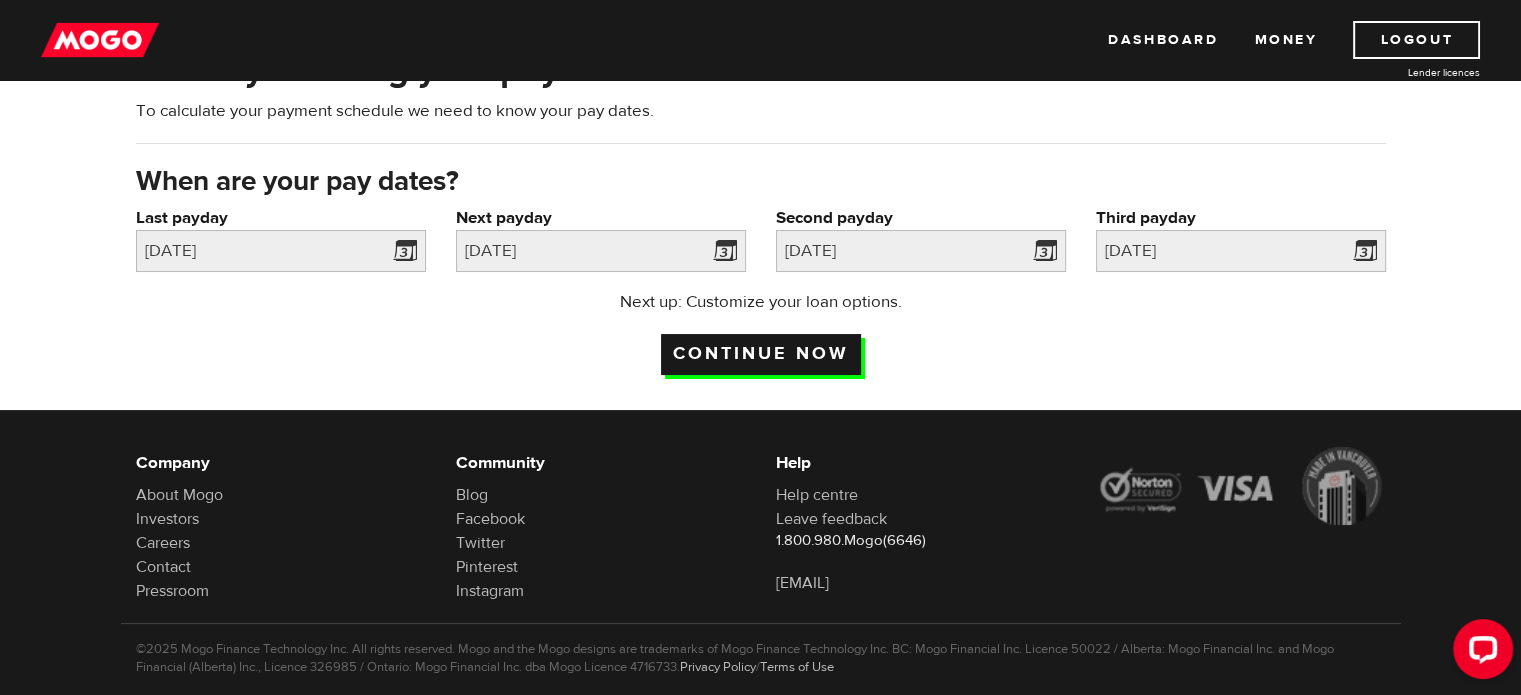 click on "Continue now" at bounding box center [761, 354] 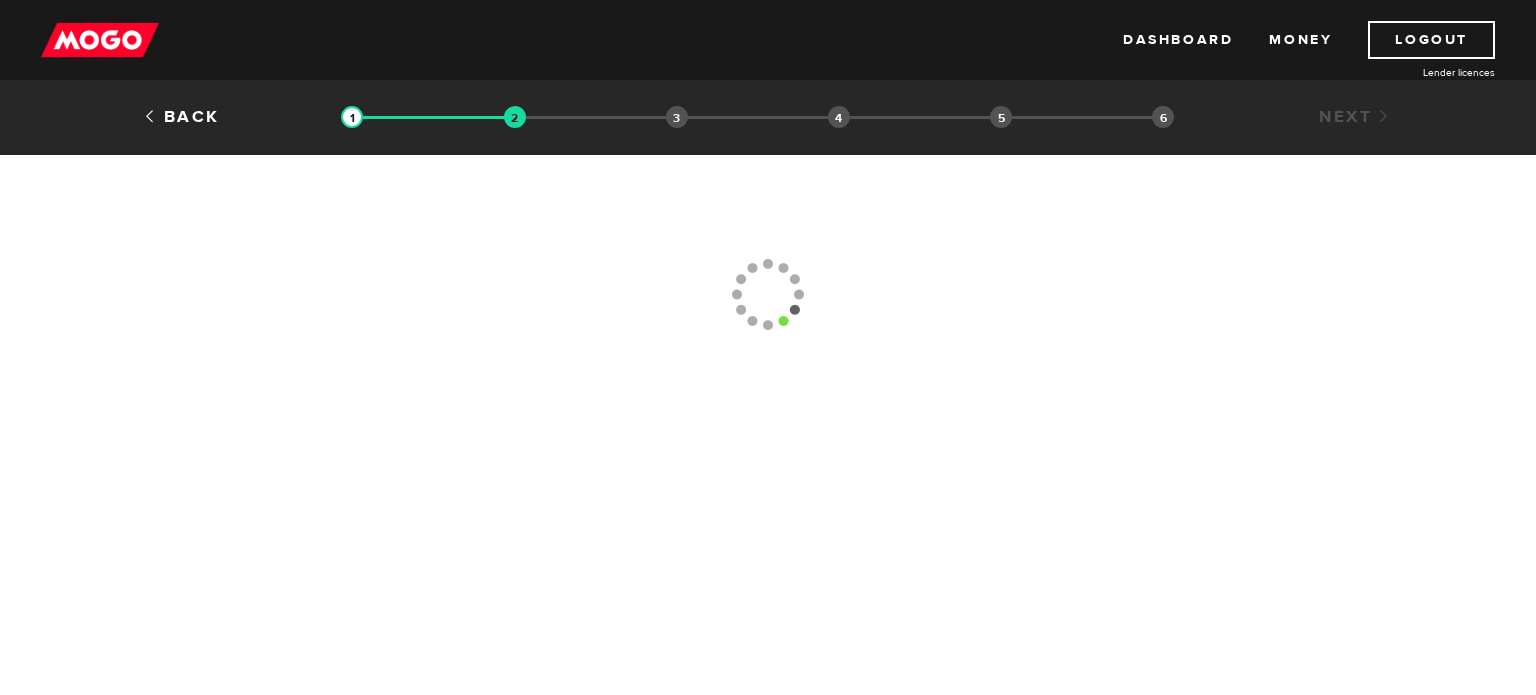 scroll, scrollTop: 0, scrollLeft: 0, axis: both 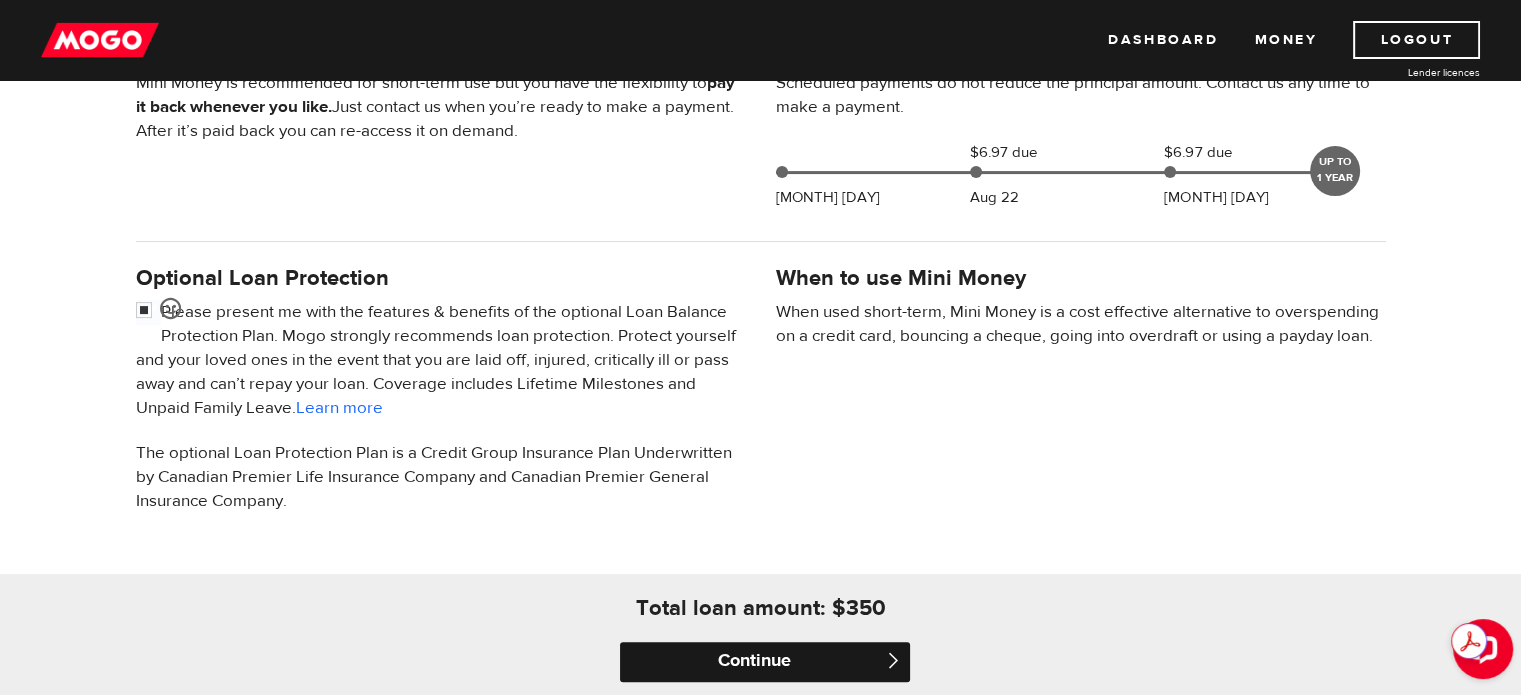 click on "Continue" at bounding box center (765, 662) 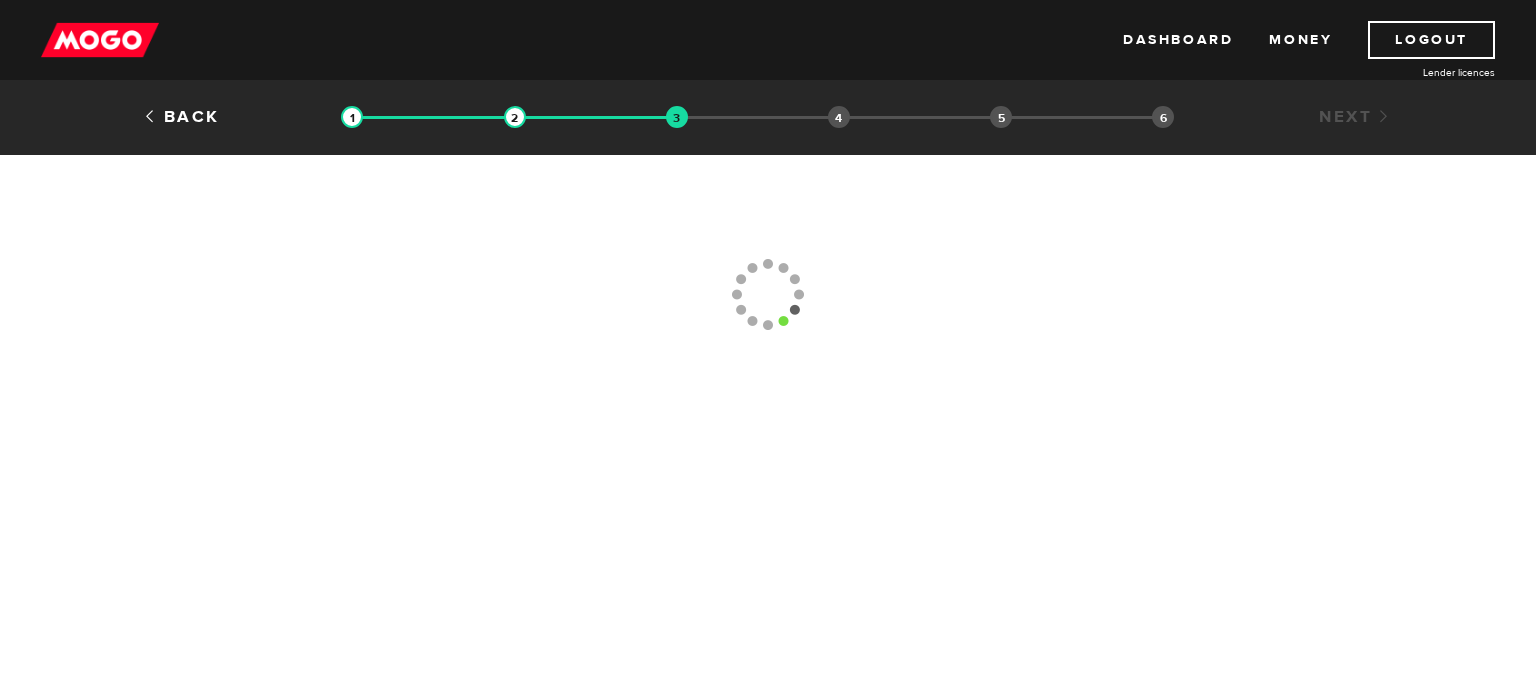 scroll, scrollTop: 0, scrollLeft: 0, axis: both 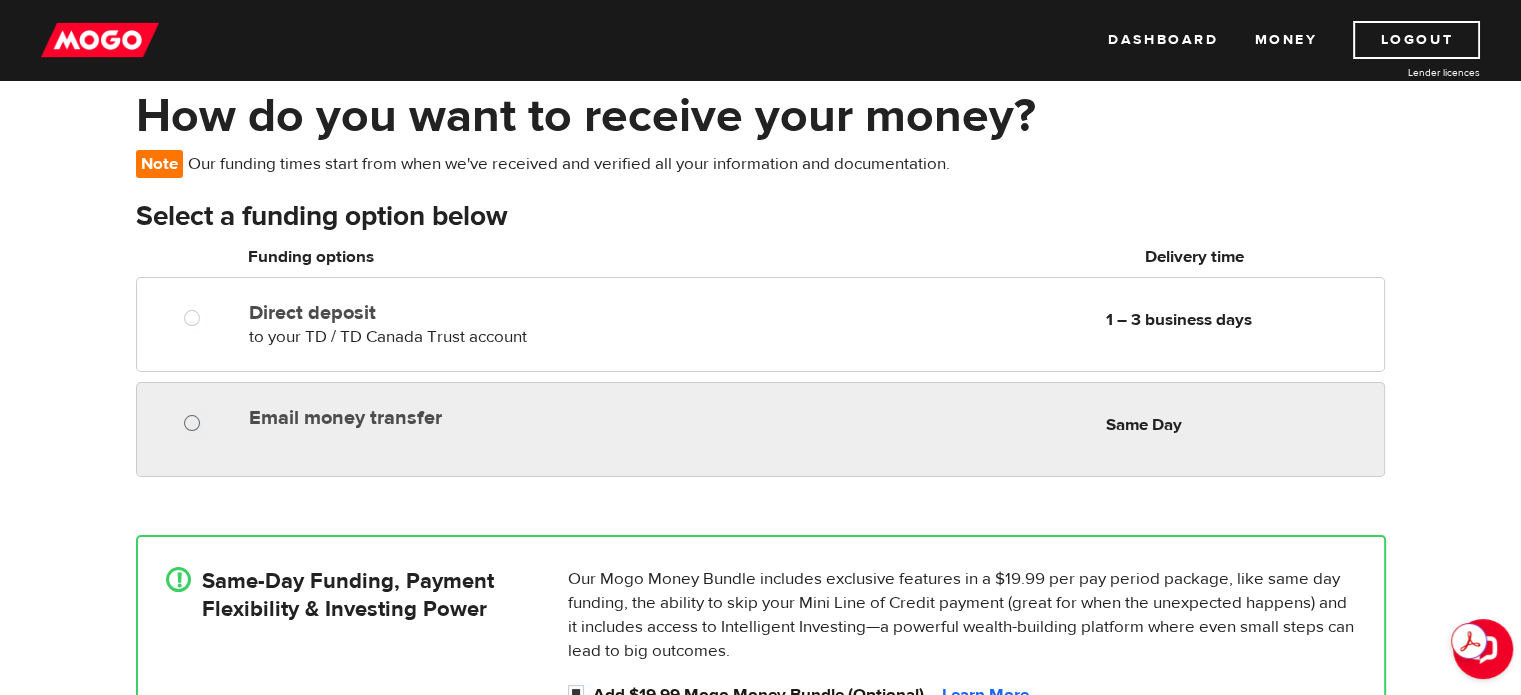 radio on "true" 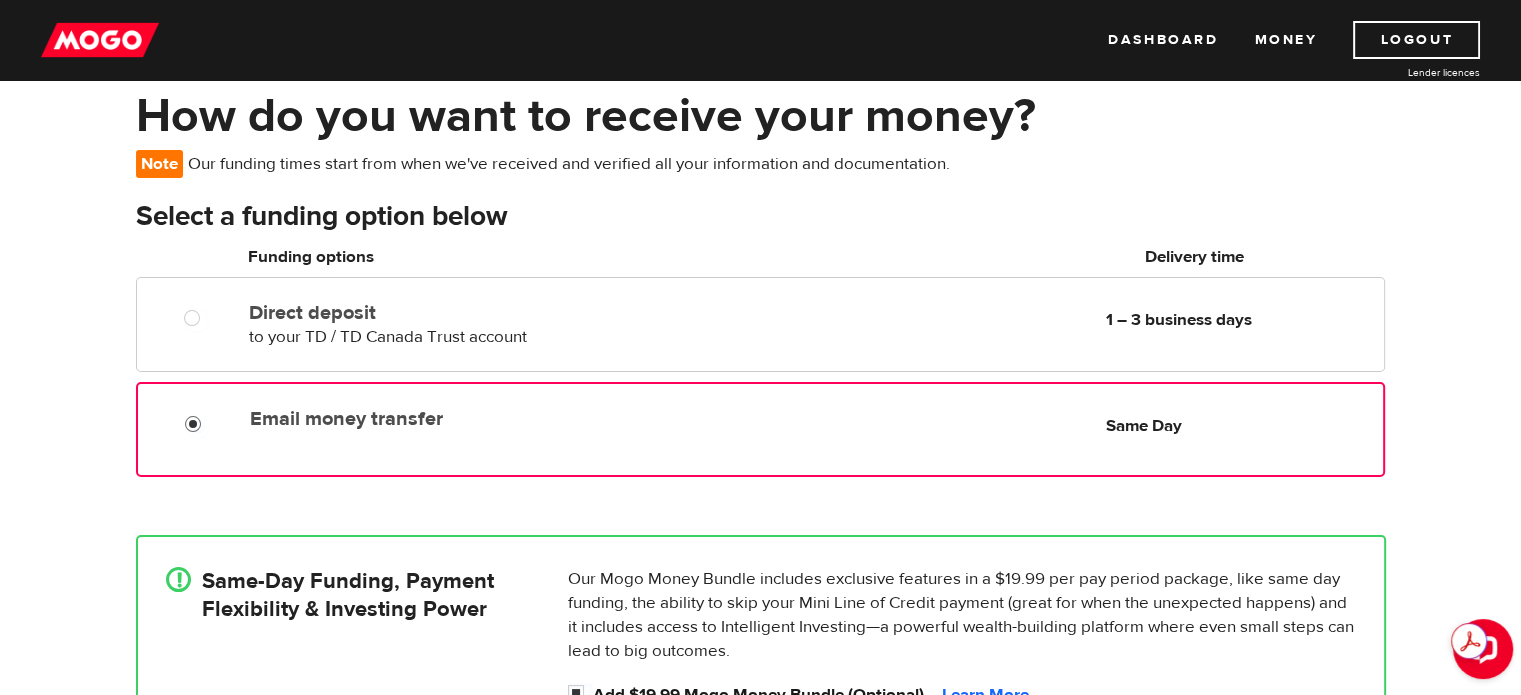 click on "Email money transfer" at bounding box center (197, 426) 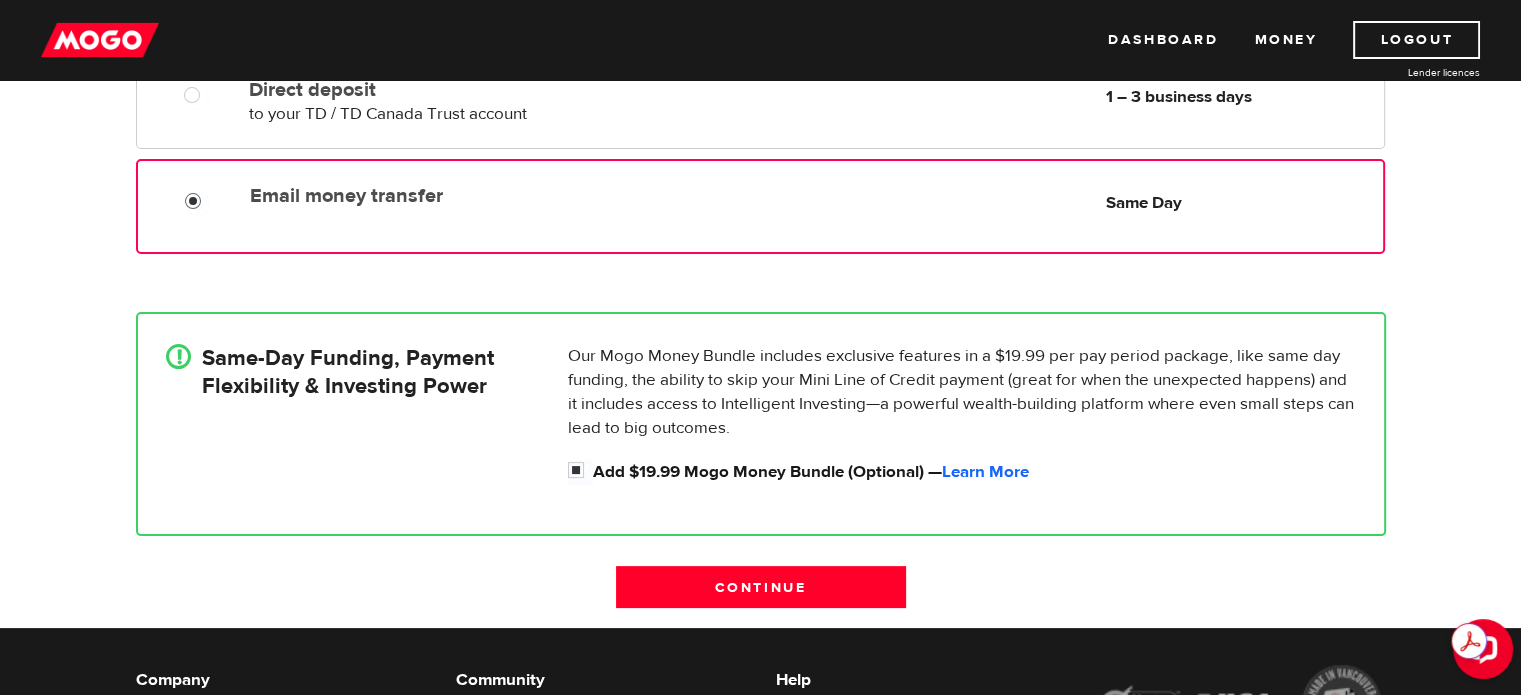 scroll, scrollTop: 320, scrollLeft: 0, axis: vertical 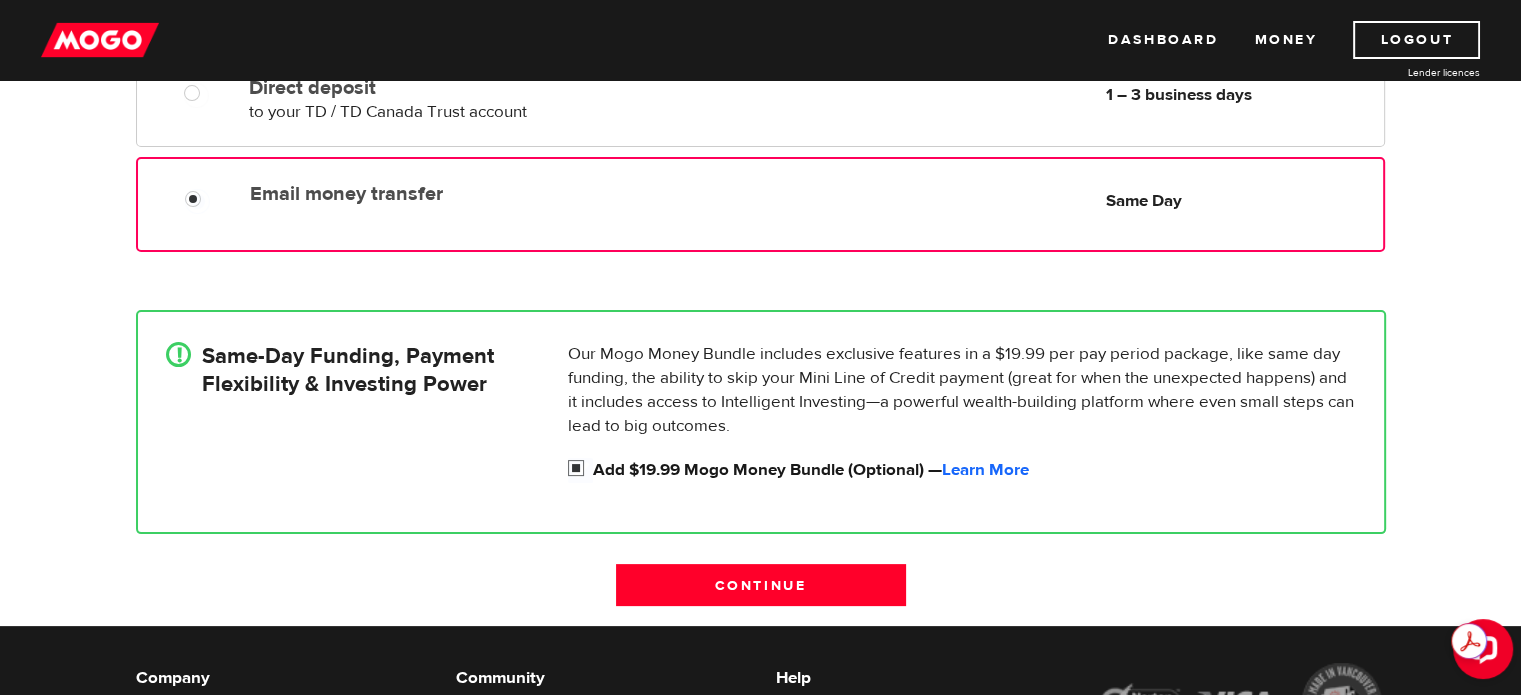 click on "Add $19.99 Mogo Money Bundle (Optional) —  Learn More" at bounding box center (580, 470) 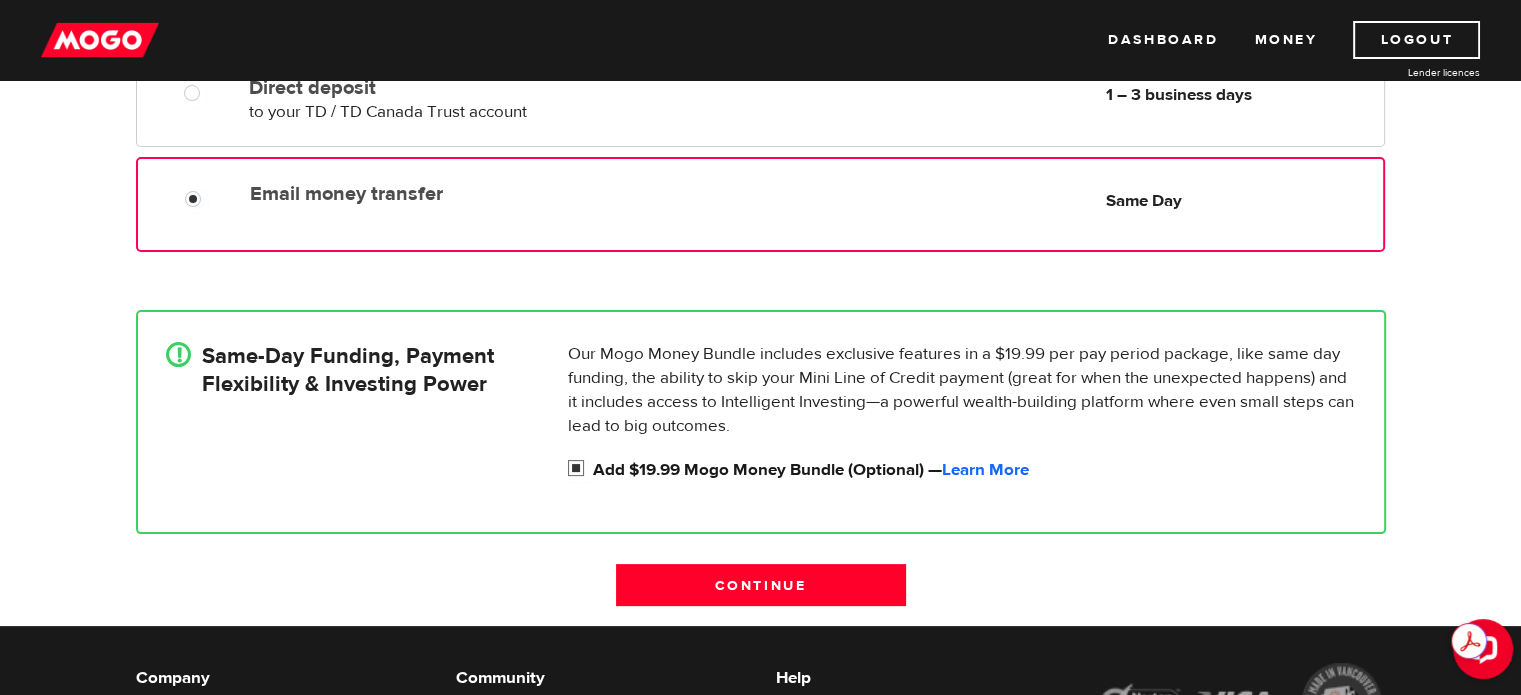 radio on "false" 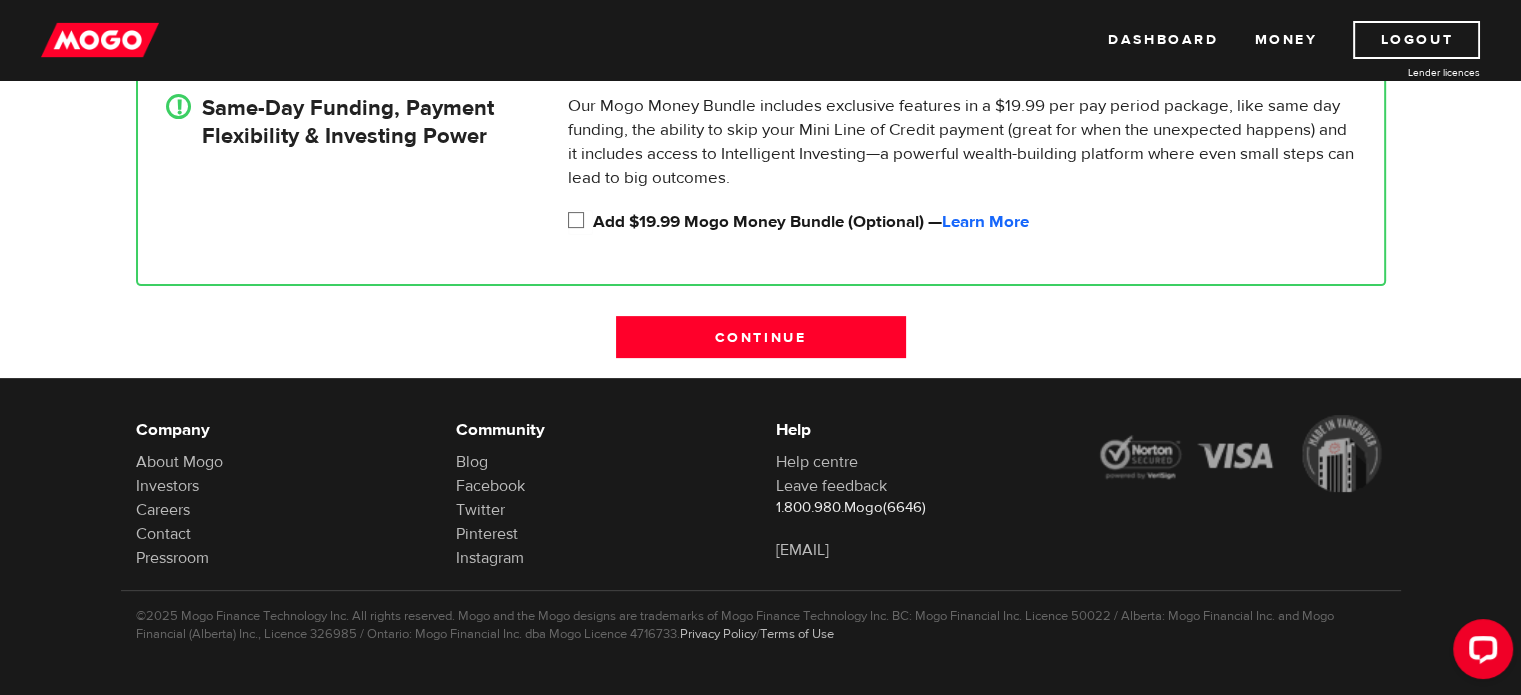 scroll, scrollTop: 571, scrollLeft: 0, axis: vertical 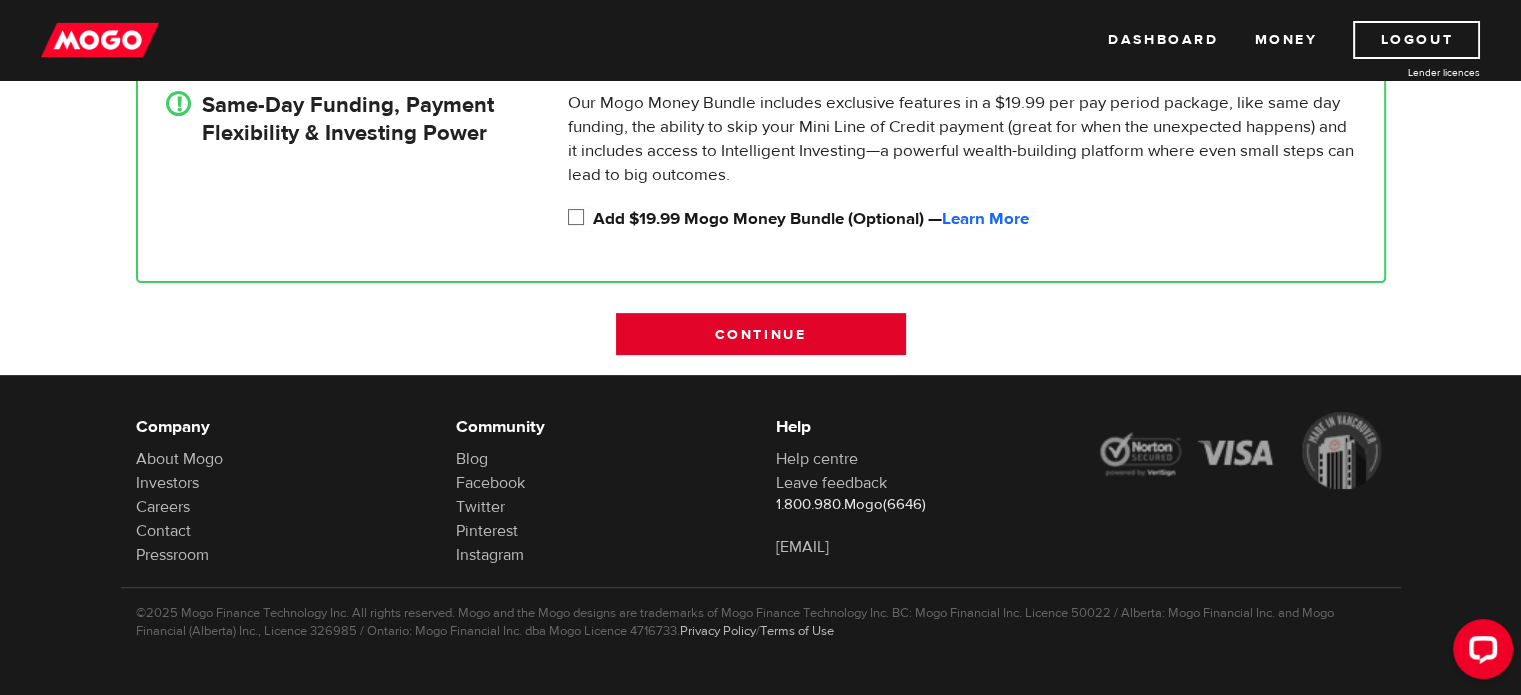 click on "Continue" at bounding box center [761, 334] 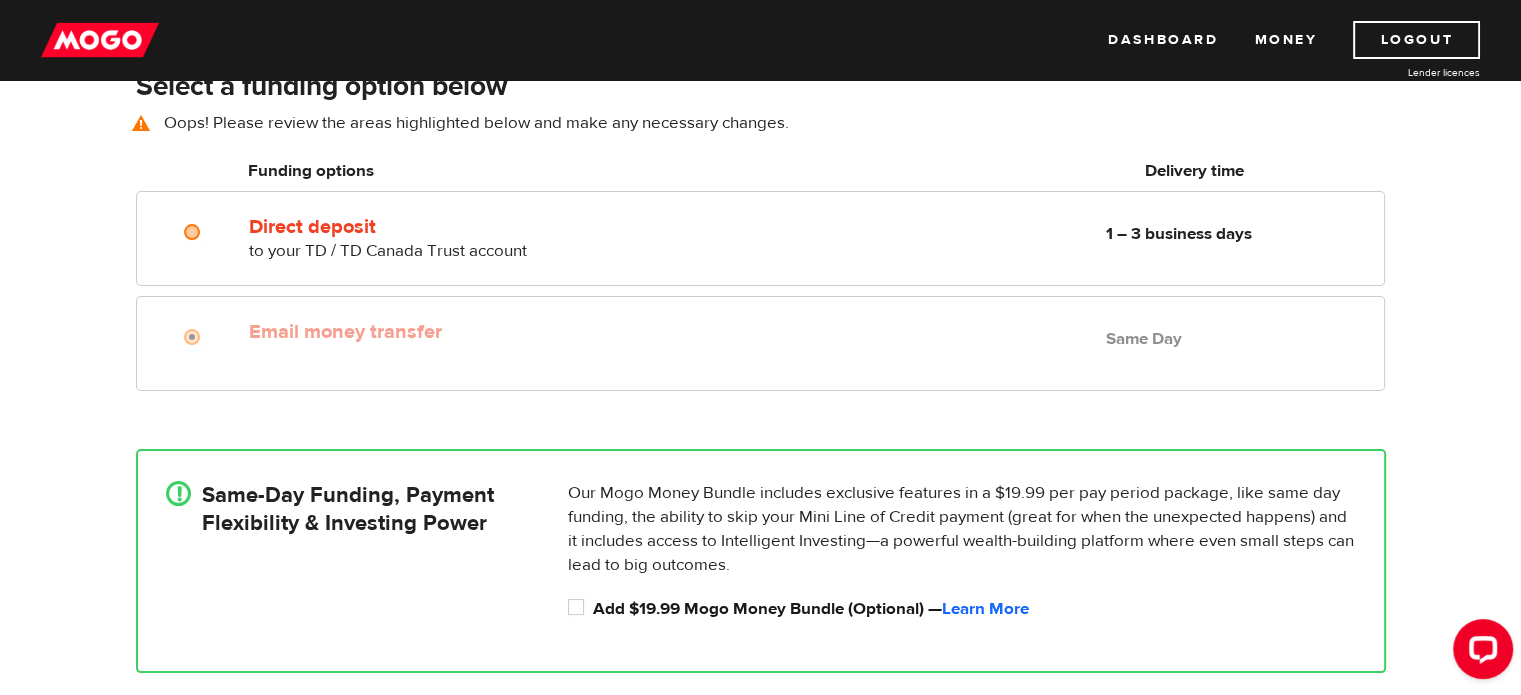scroll, scrollTop: 144, scrollLeft: 0, axis: vertical 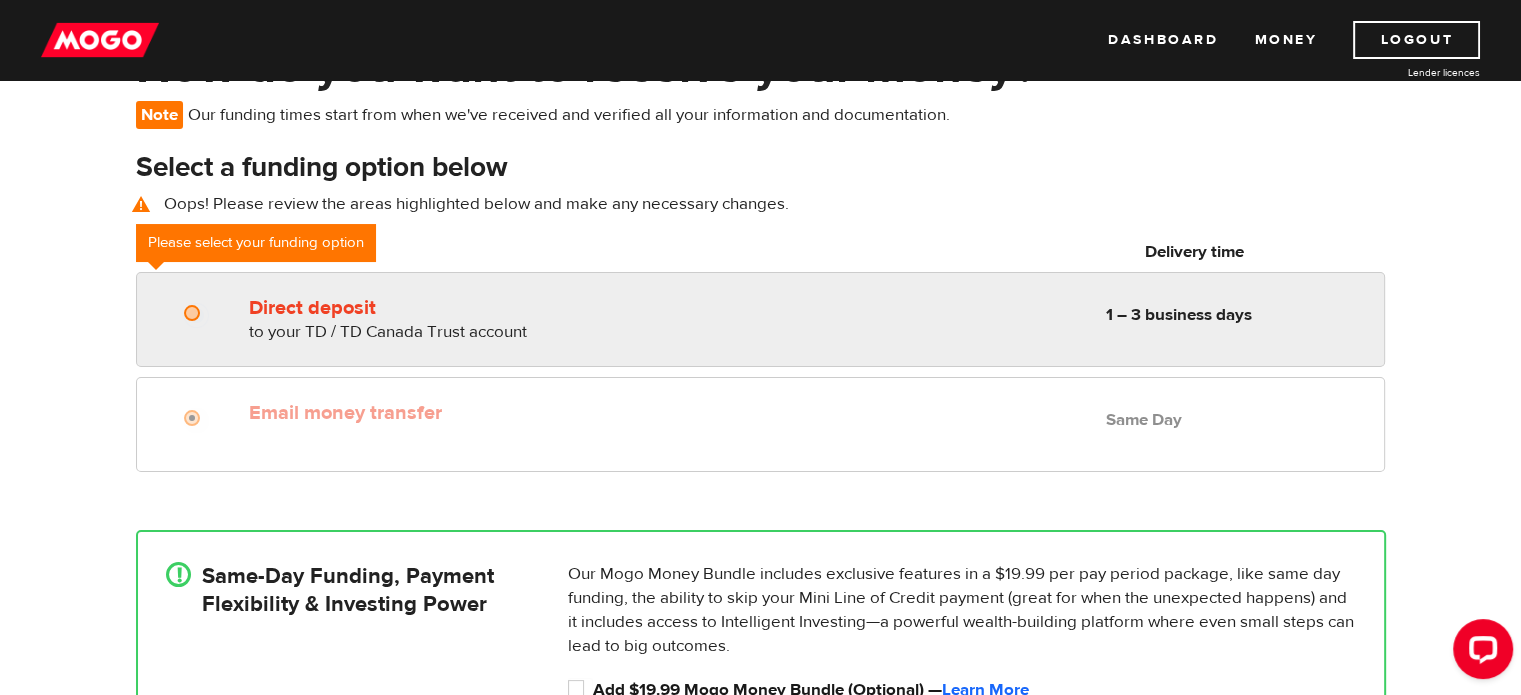 radio on "true" 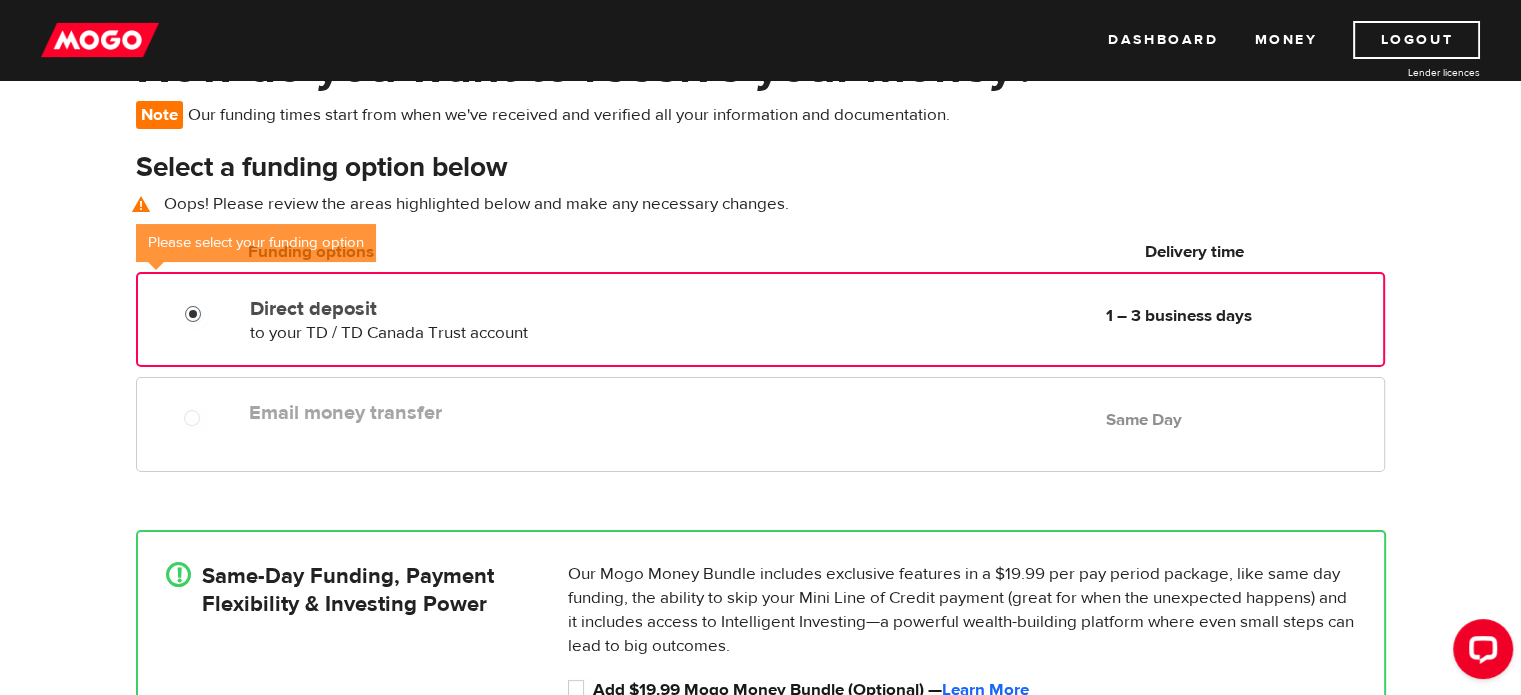 click on "Direct deposit" at bounding box center (197, 316) 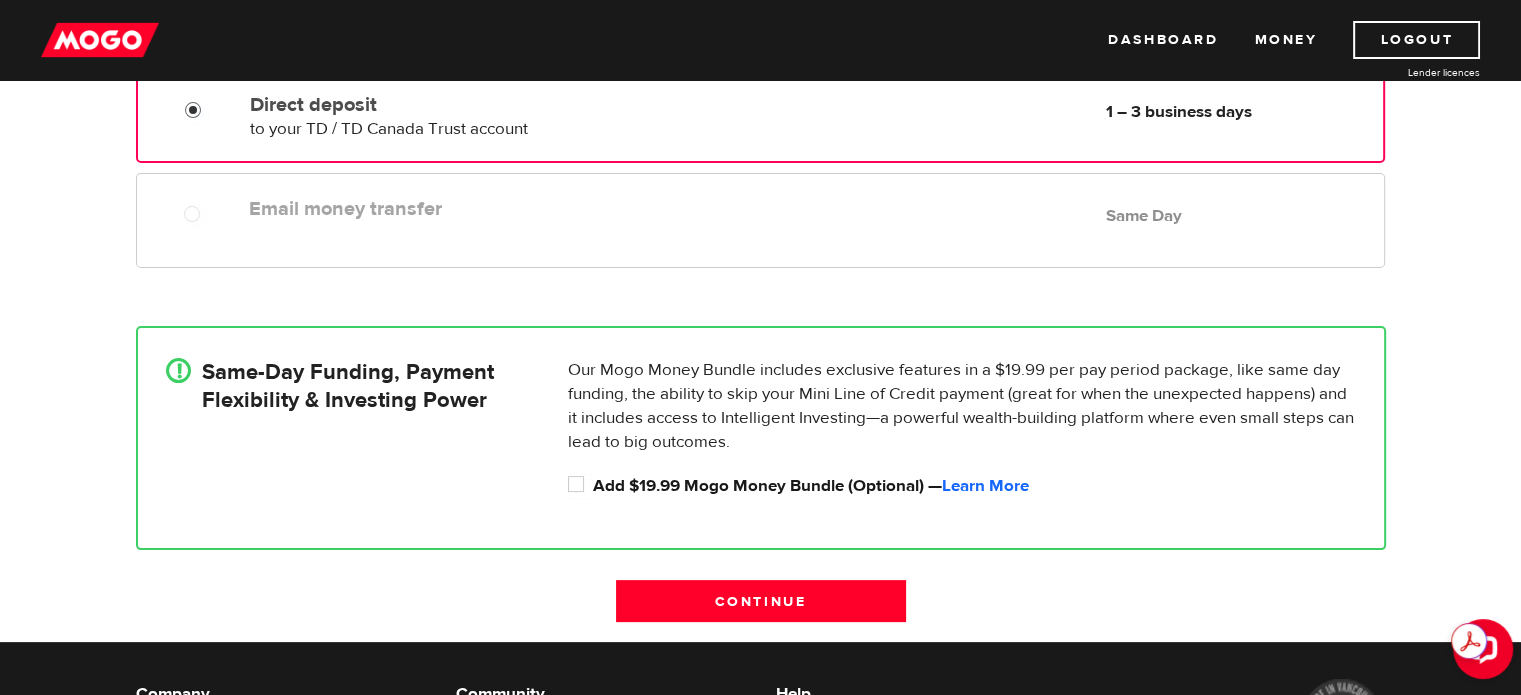 scroll, scrollTop: 348, scrollLeft: 0, axis: vertical 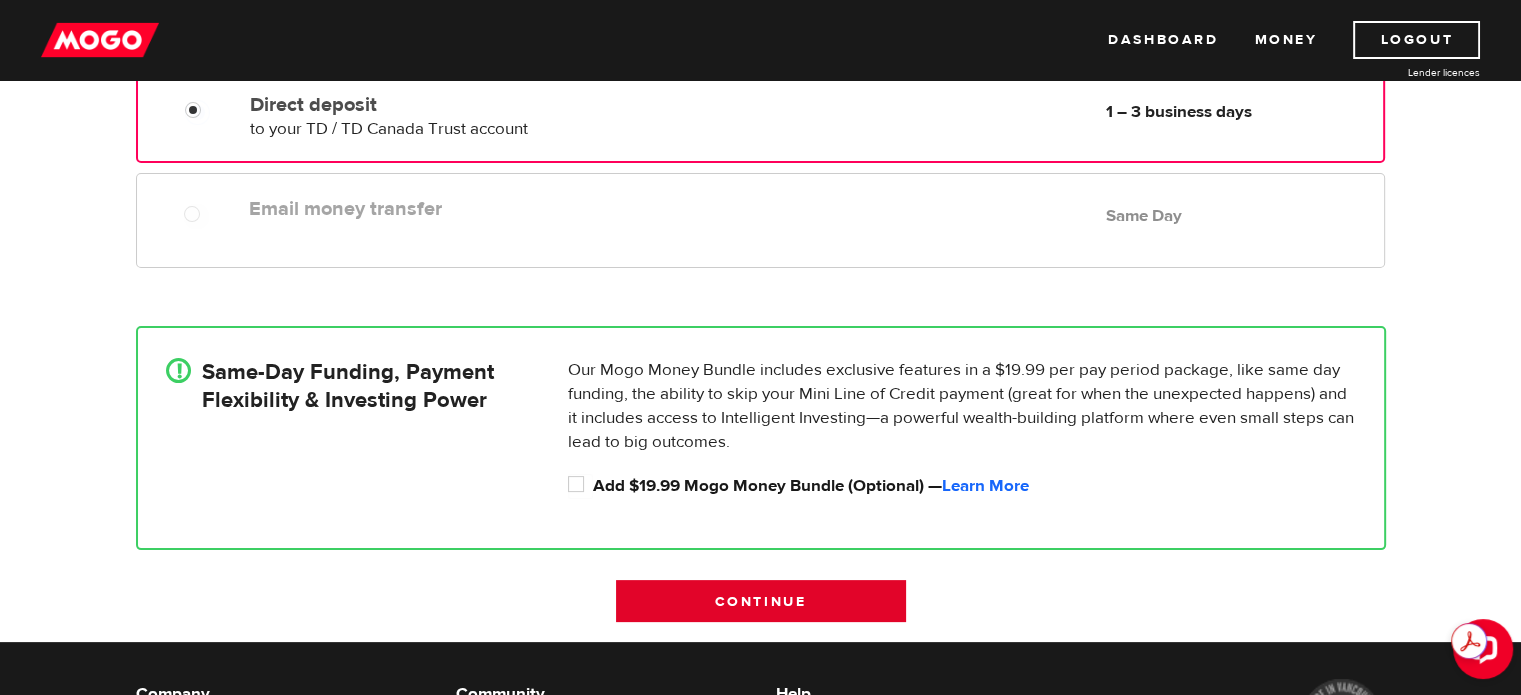 click on "Continue" at bounding box center [761, 601] 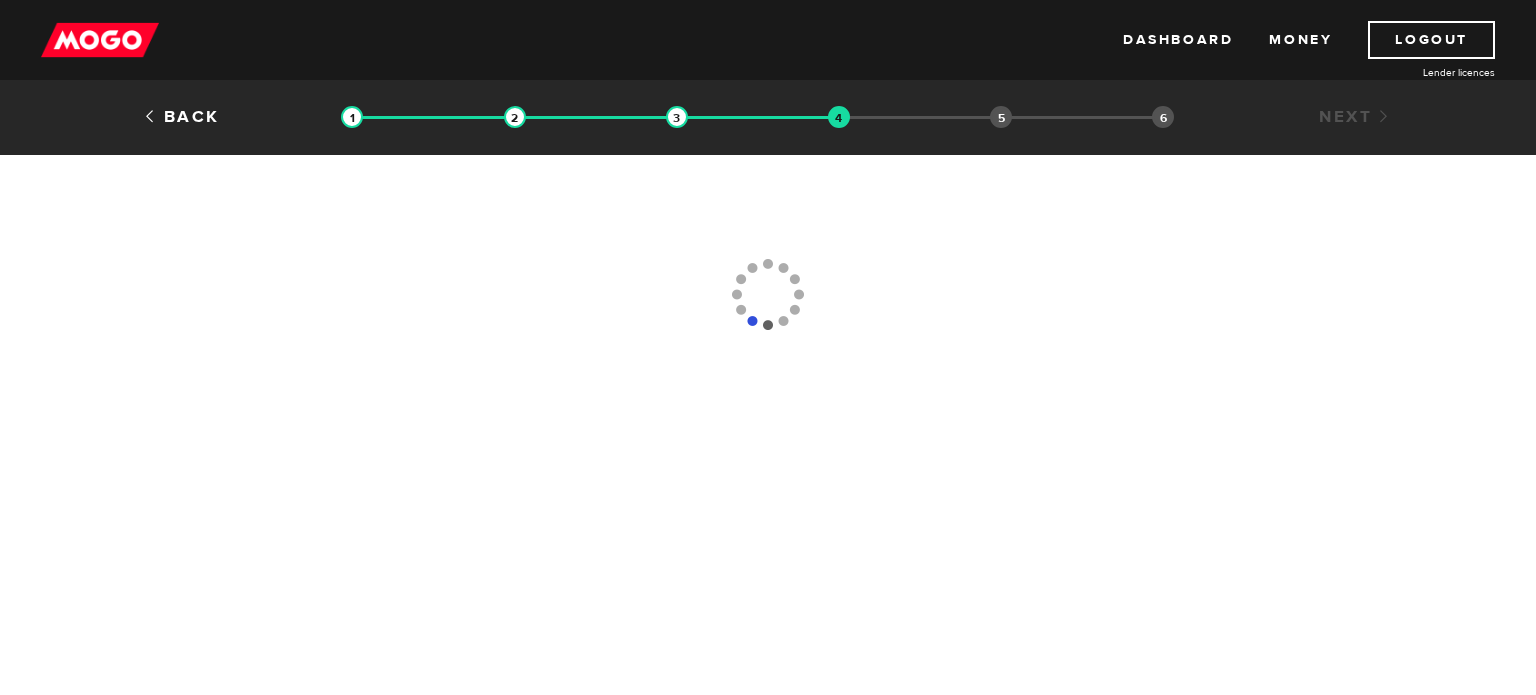 scroll, scrollTop: 0, scrollLeft: 0, axis: both 